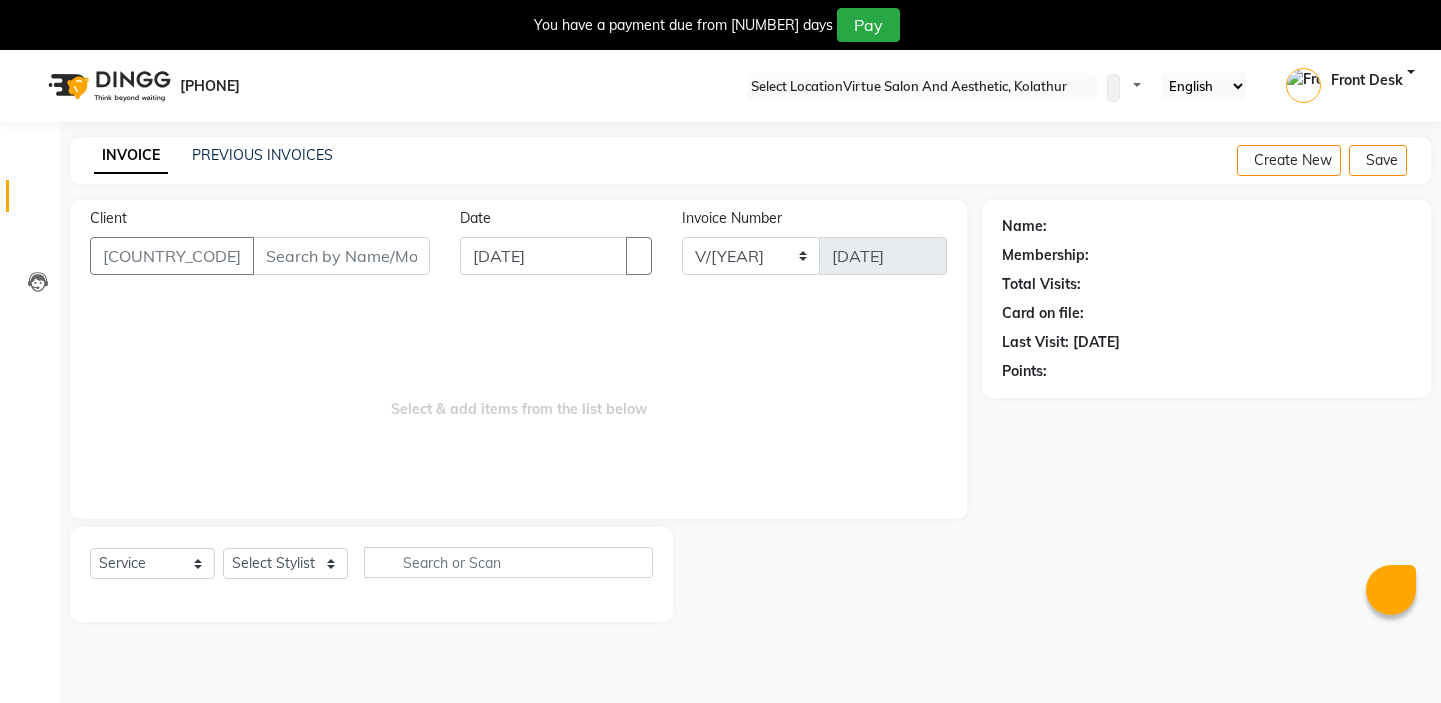 click on "Client" at bounding box center (341, 256) 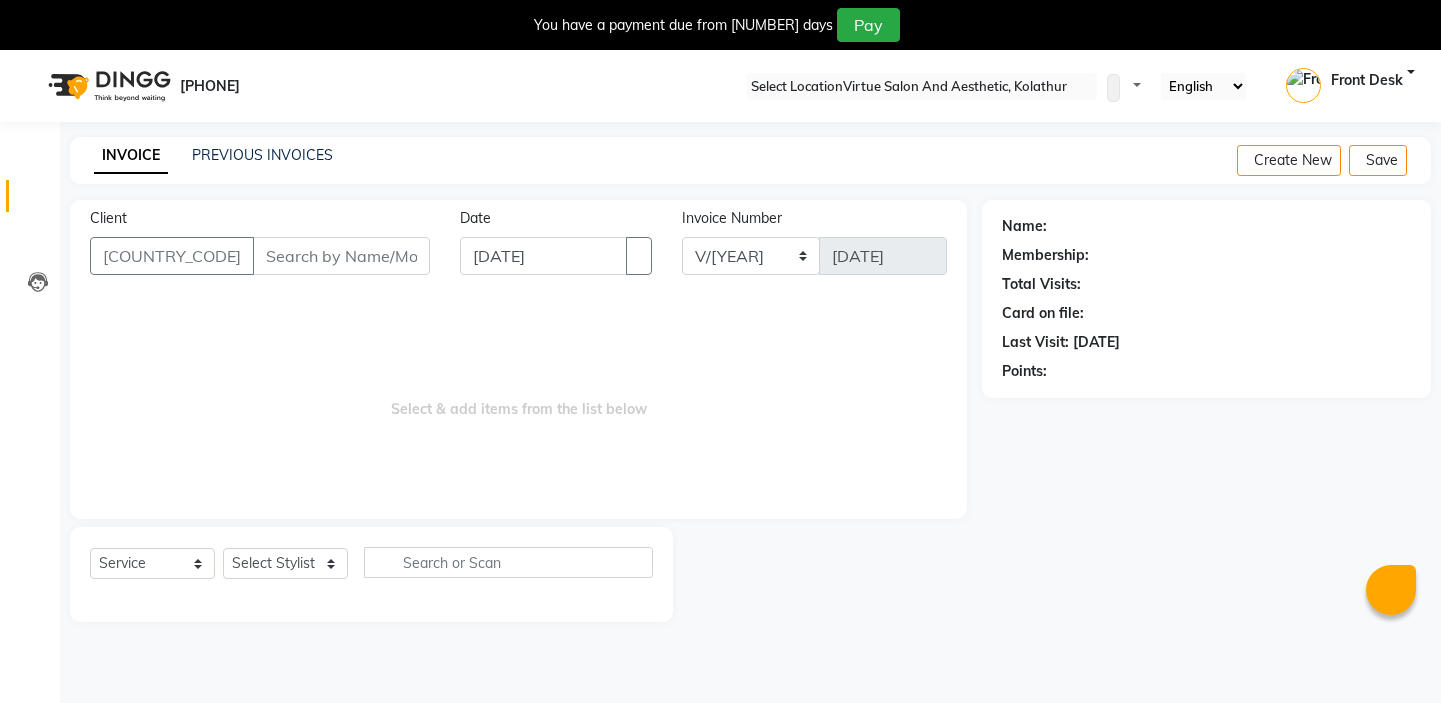 scroll, scrollTop: 50, scrollLeft: 0, axis: vertical 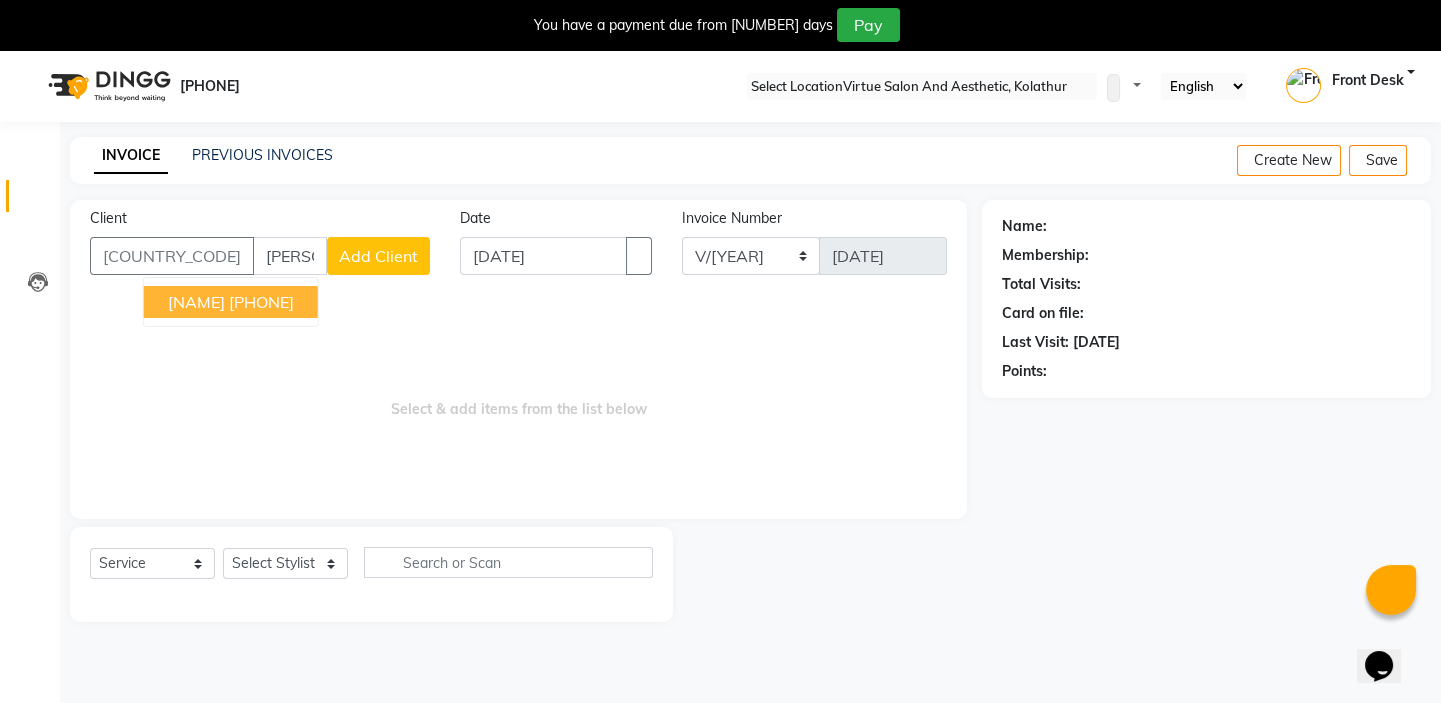 click on "[PHONE]" at bounding box center [261, 302] 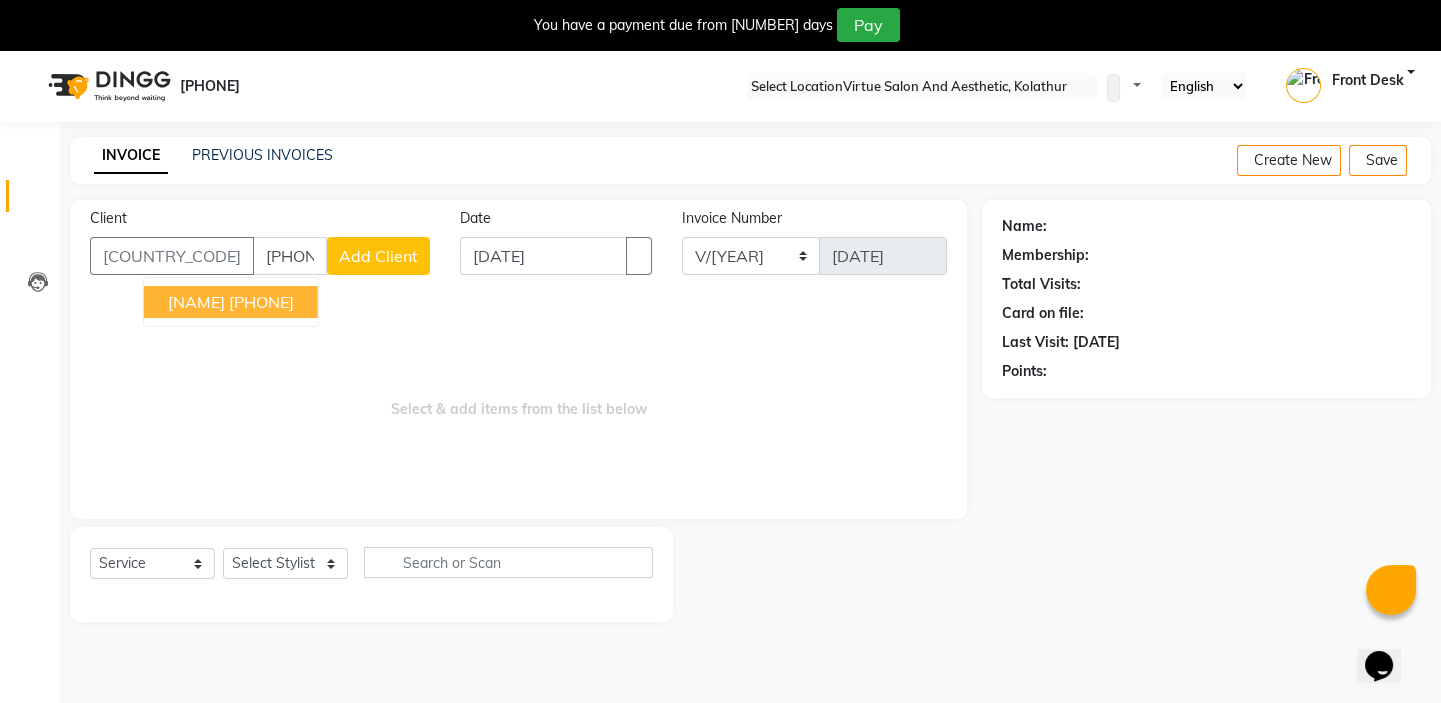 type on "[PHONE]" 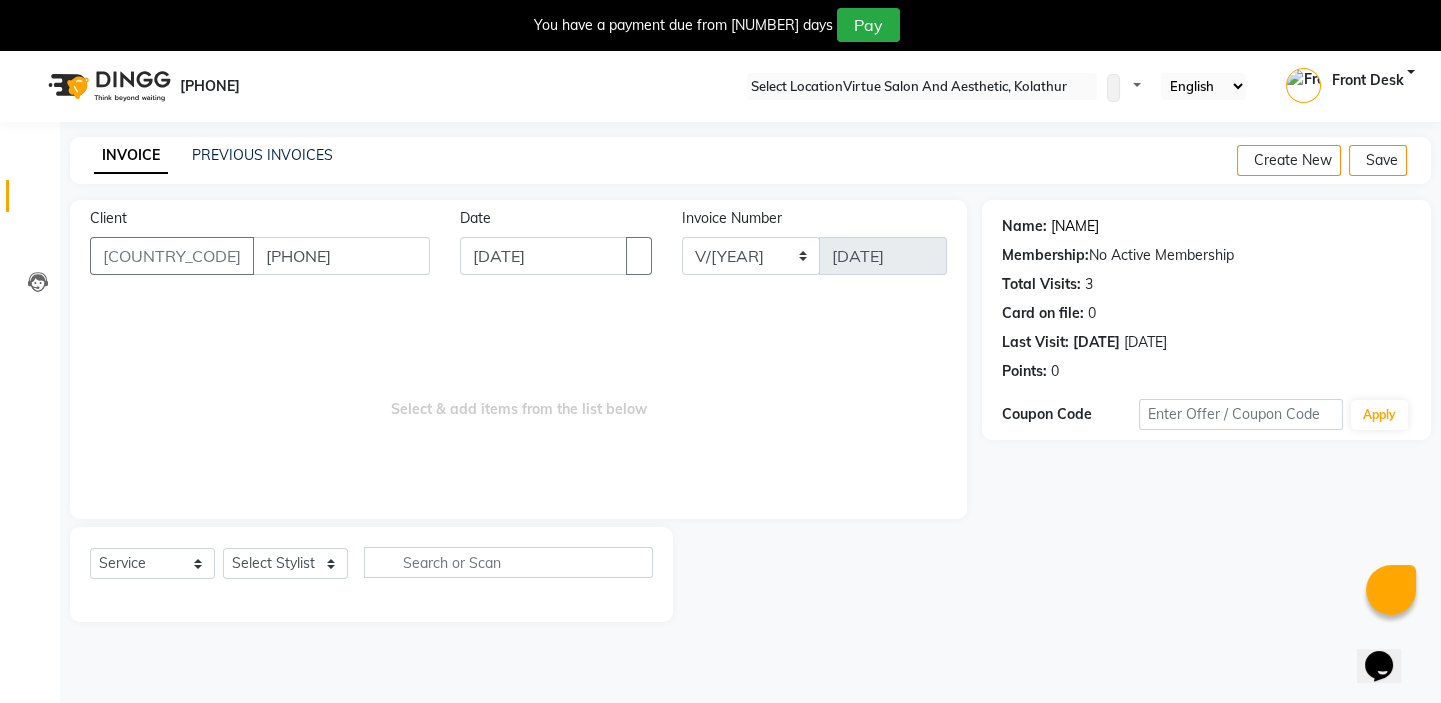 click on "[NAME]" at bounding box center [1075, 226] 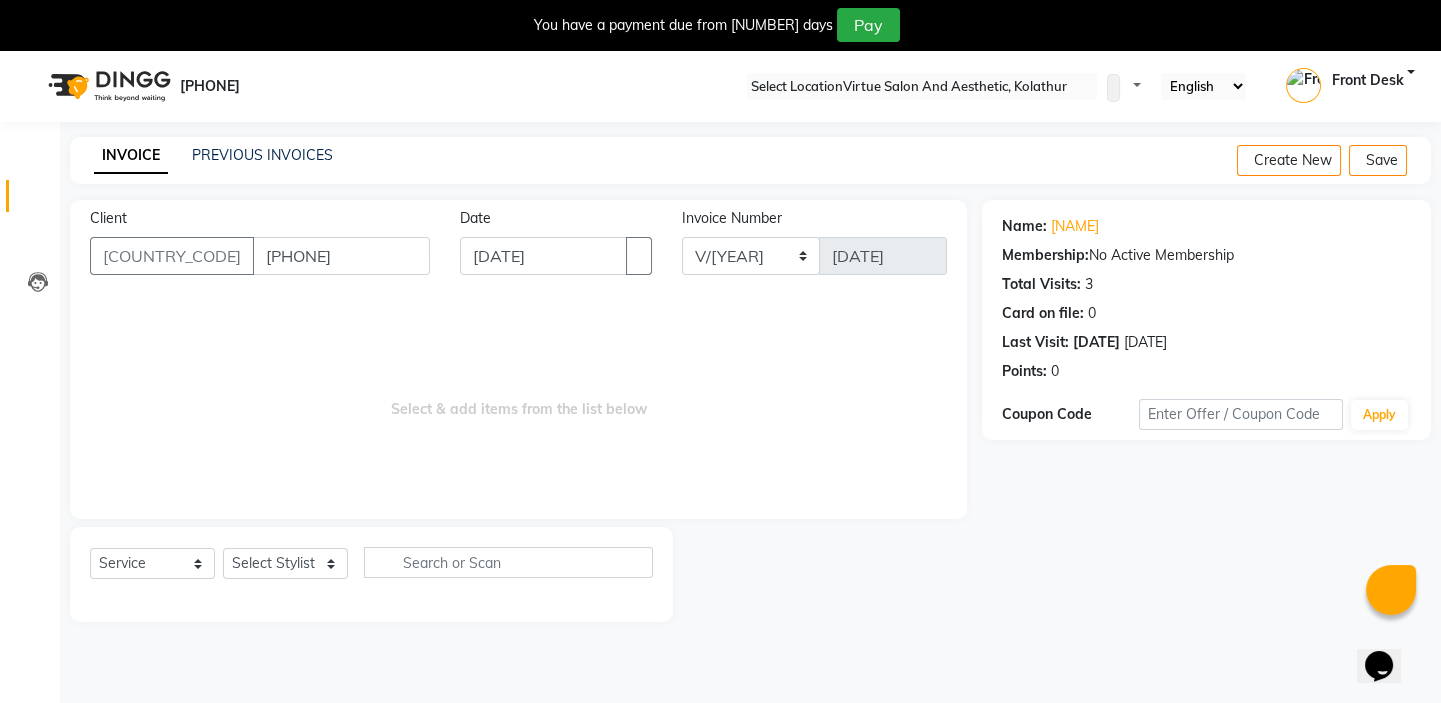 click at bounding box center (1425, 8) 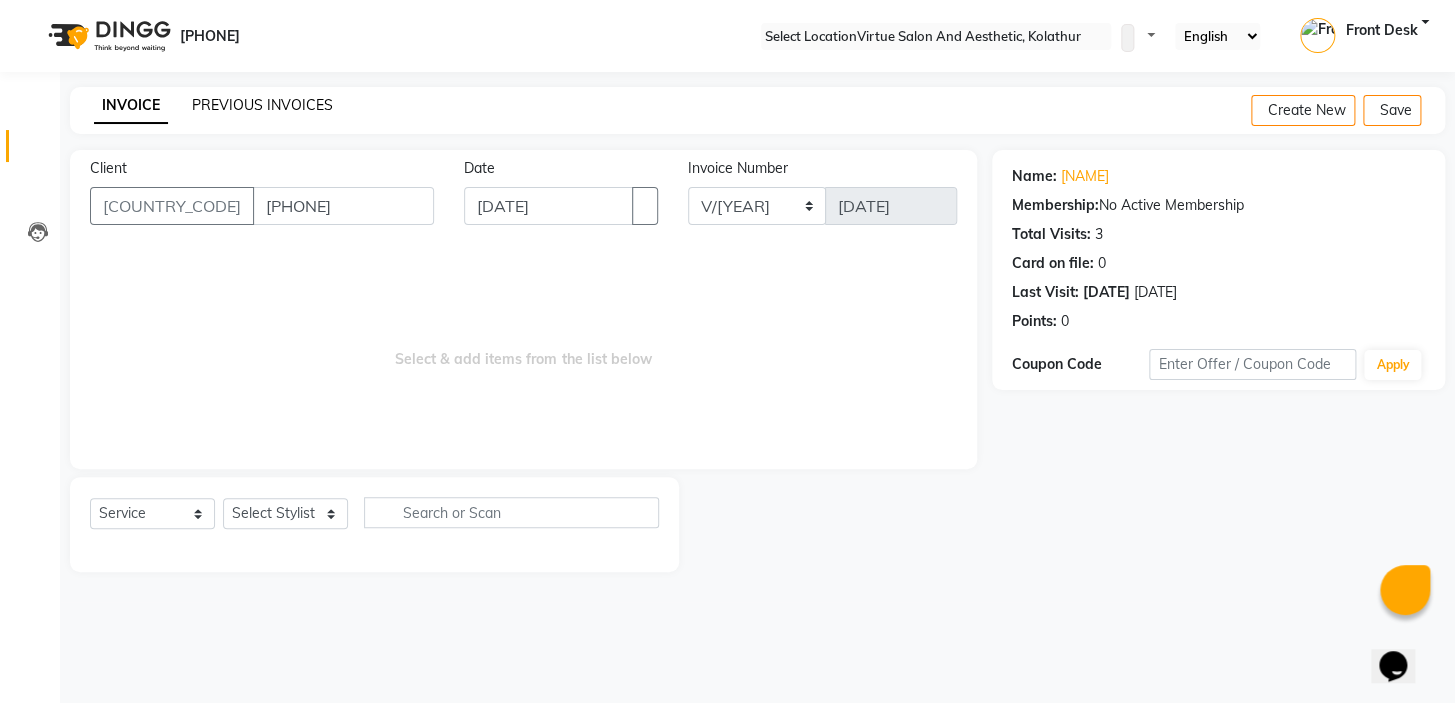 click on "PREVIOUS INVOICES" at bounding box center (262, 105) 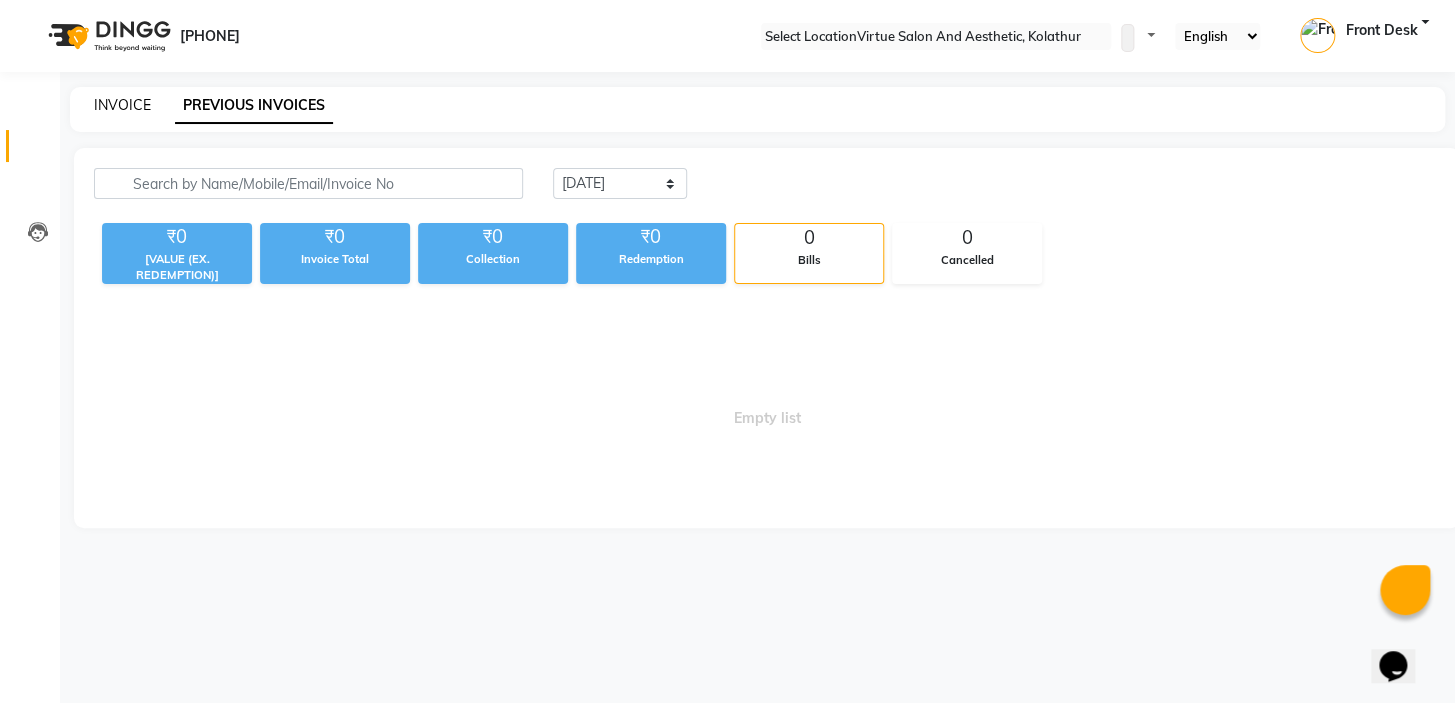 click on "INVOICE" at bounding box center [122, 105] 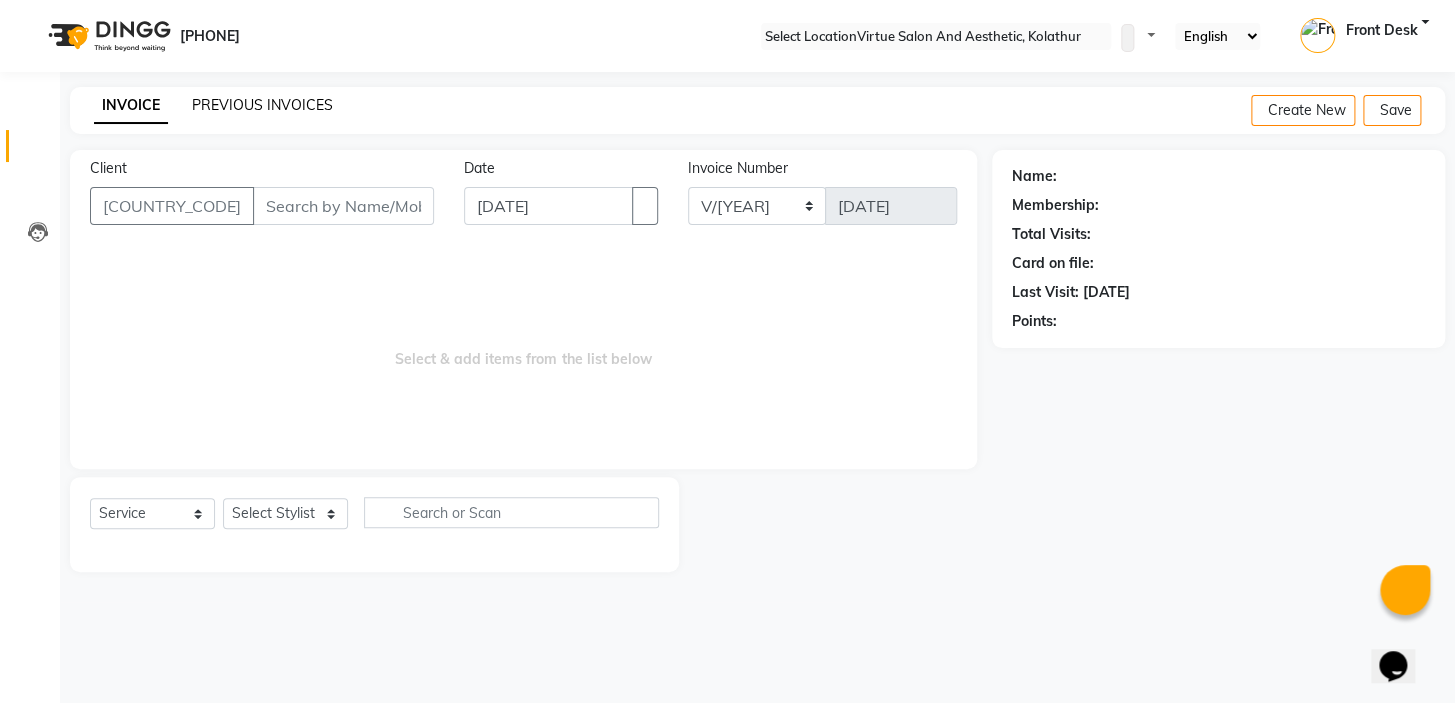 click on "PREVIOUS INVOICES" at bounding box center [262, 105] 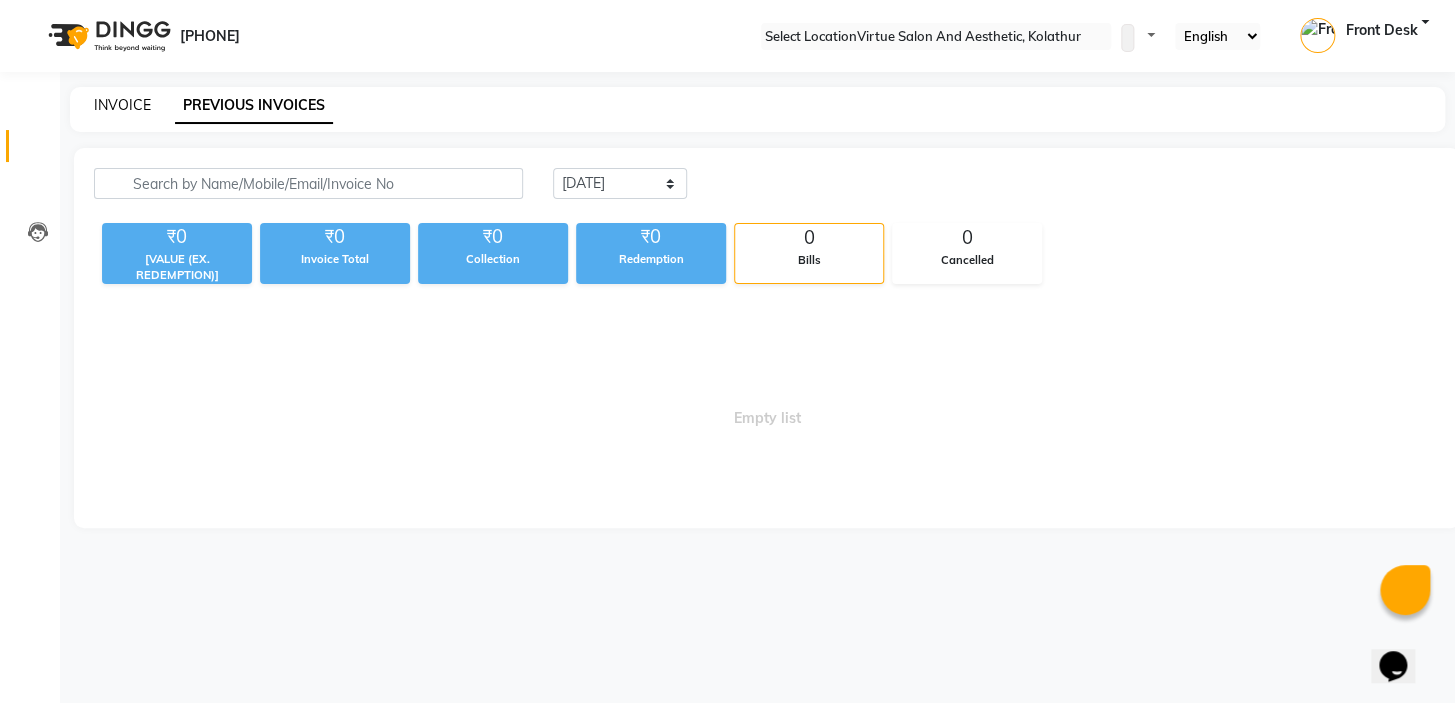 click on "INVOICE" at bounding box center (122, 105) 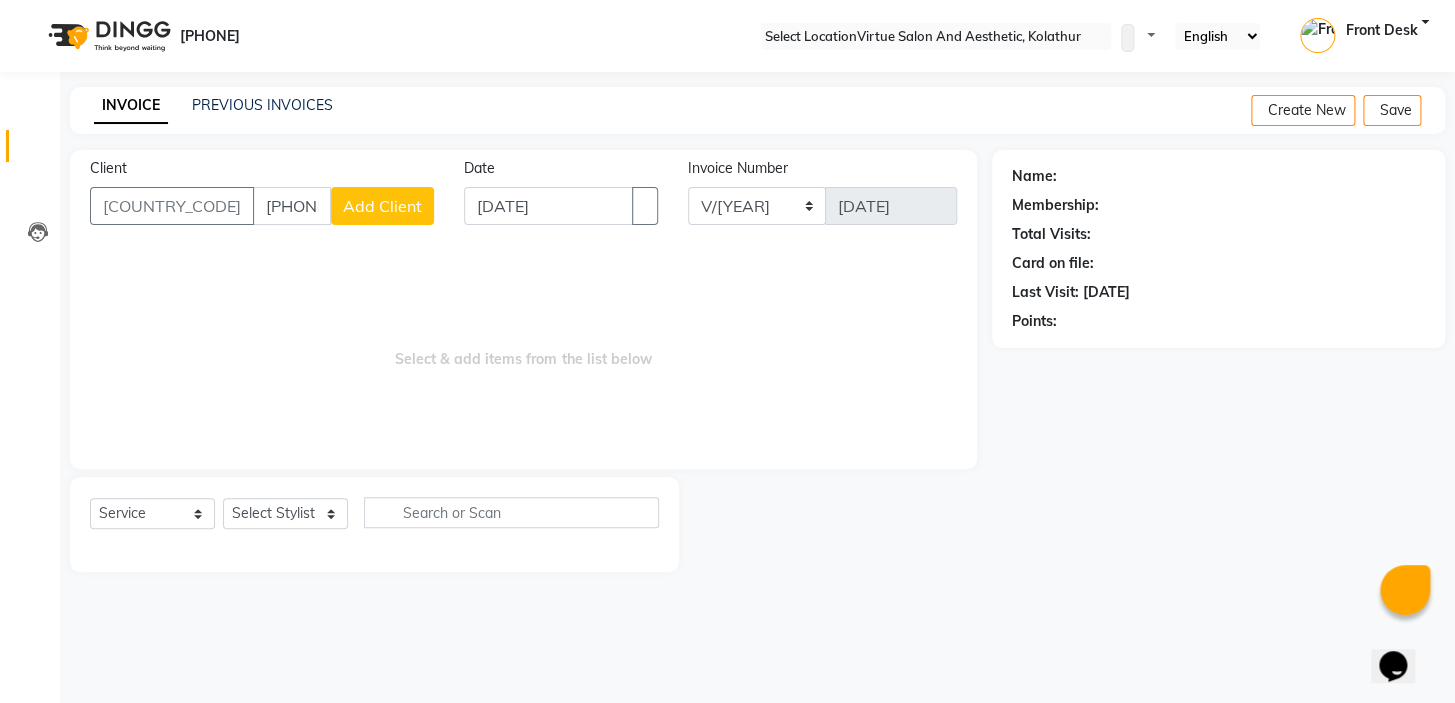 type on "[PHONE]" 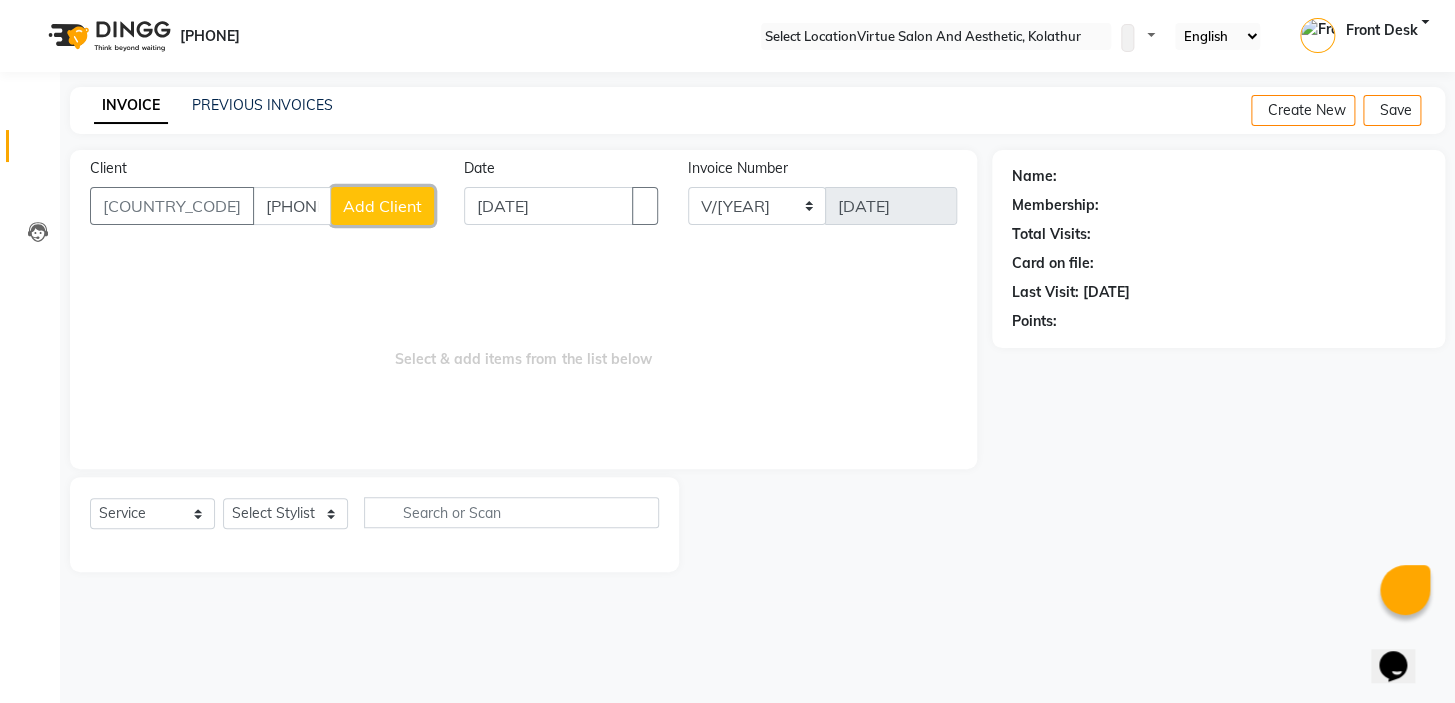 click on "Add Client" at bounding box center (382, 206) 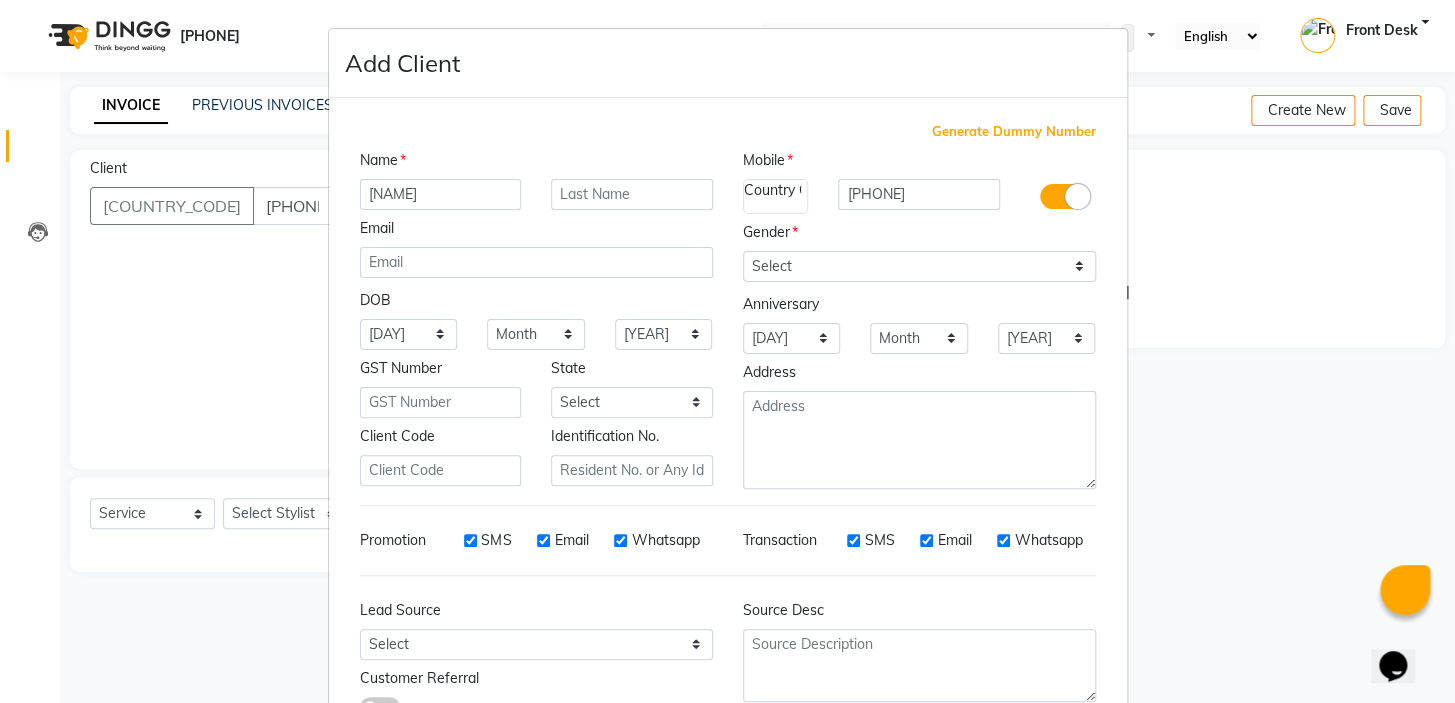 type on "[NAME]" 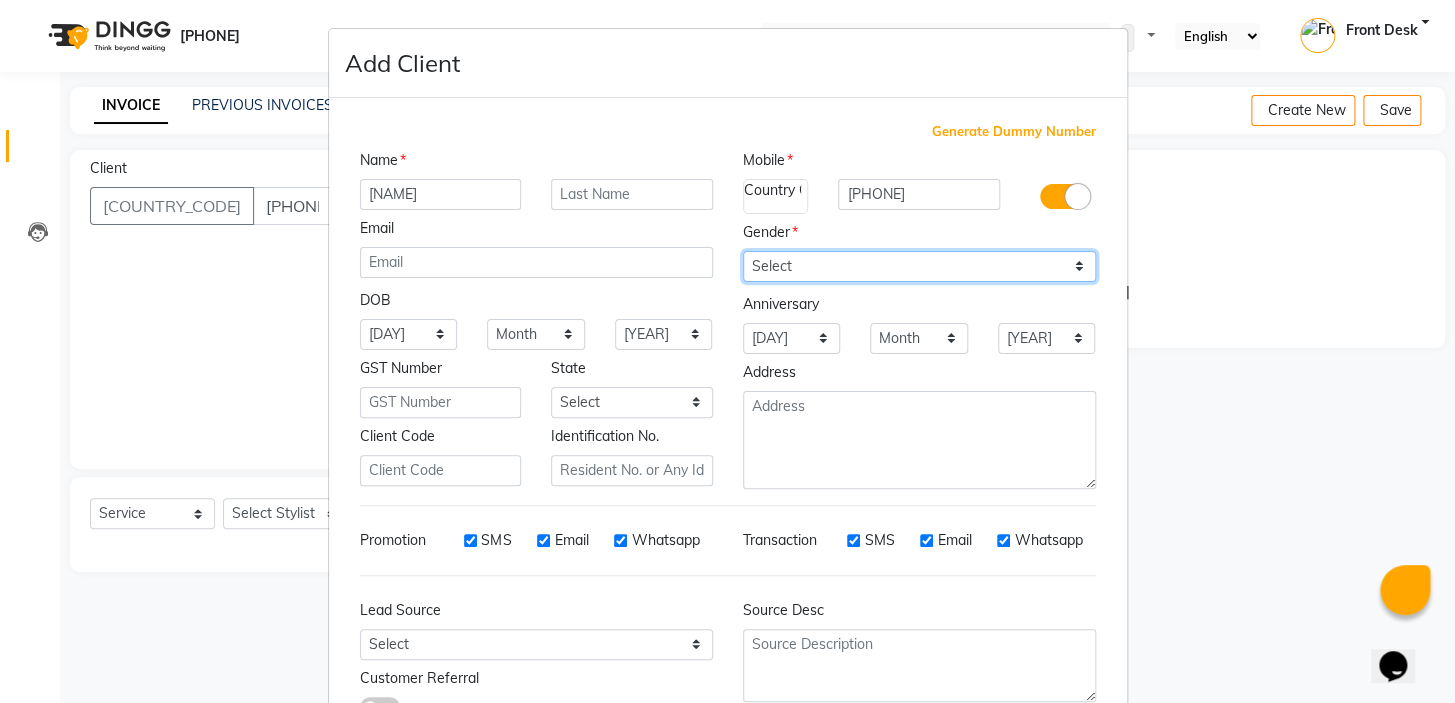 click on "Select Male Female Other Prefer Not To Say" at bounding box center [919, 266] 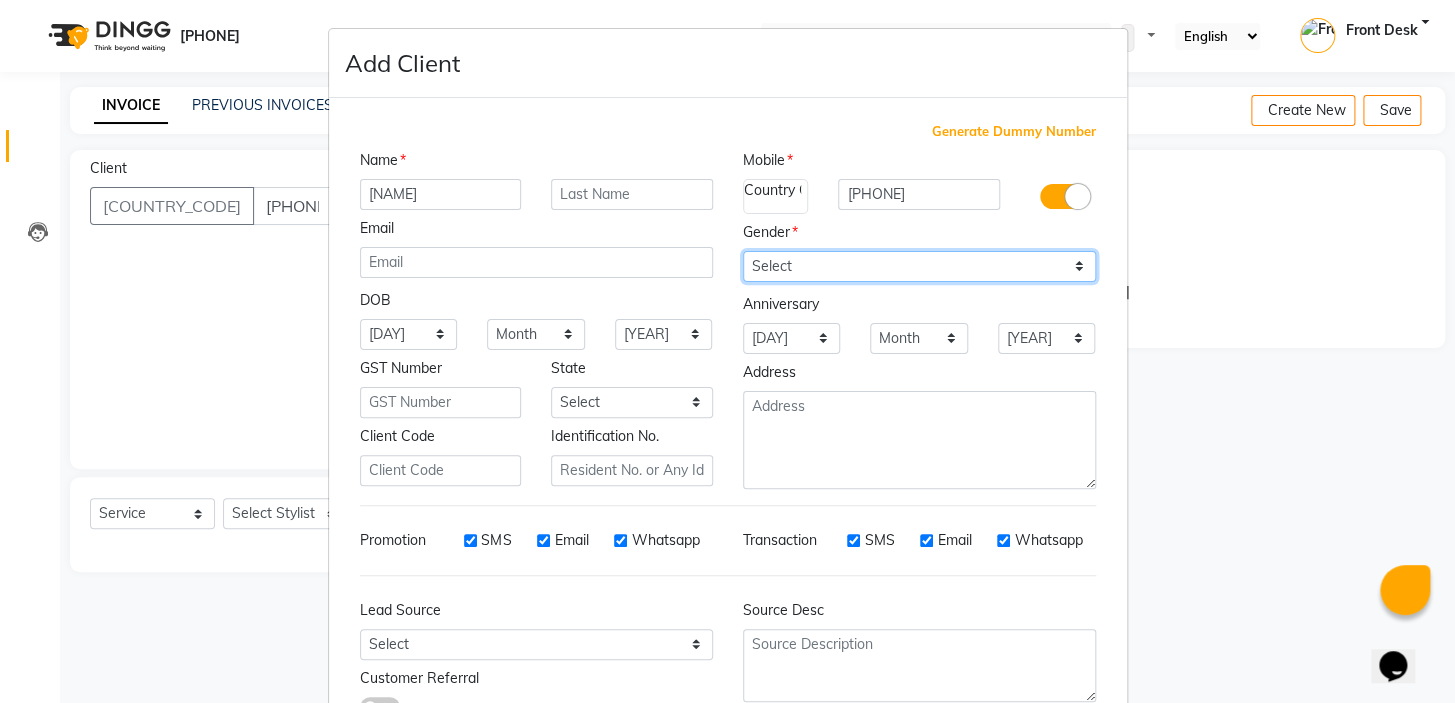 select on "female" 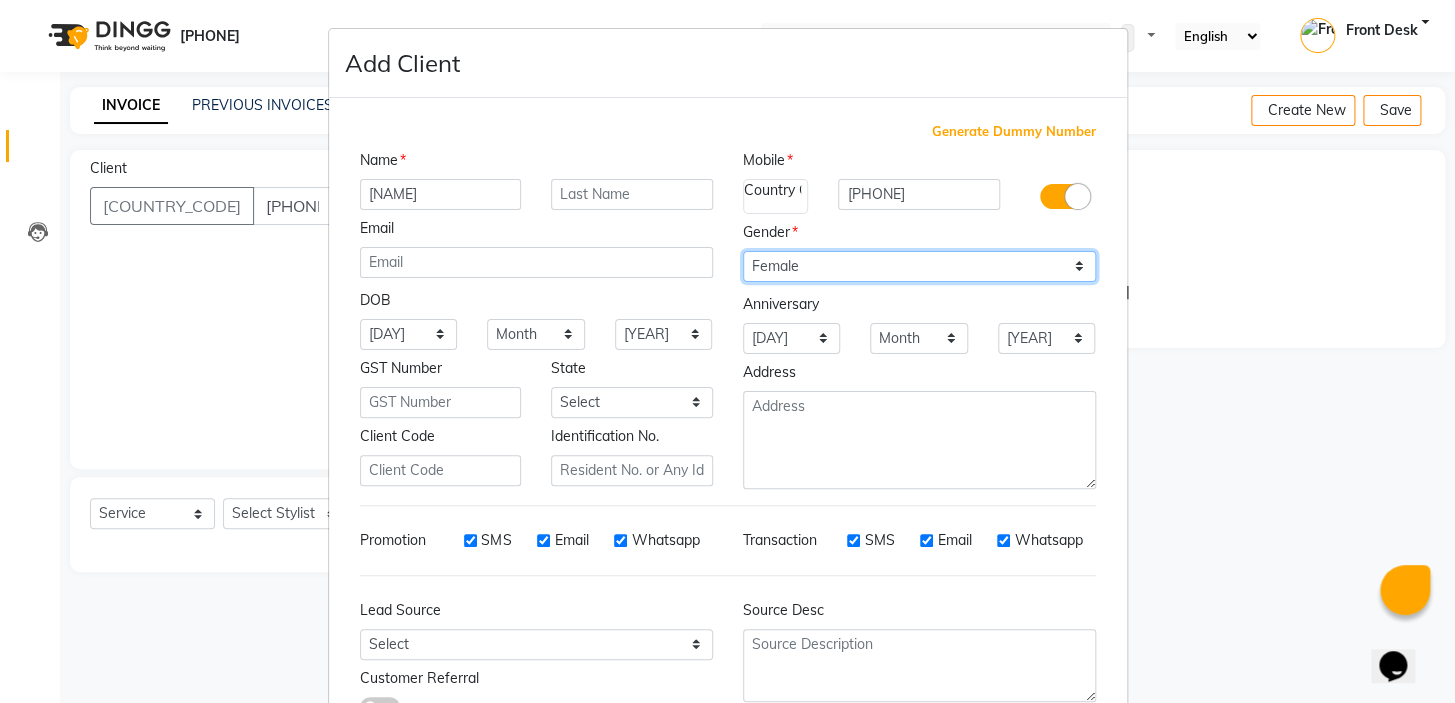 click on "Select Male Female Other Prefer Not To Say" at bounding box center [919, 266] 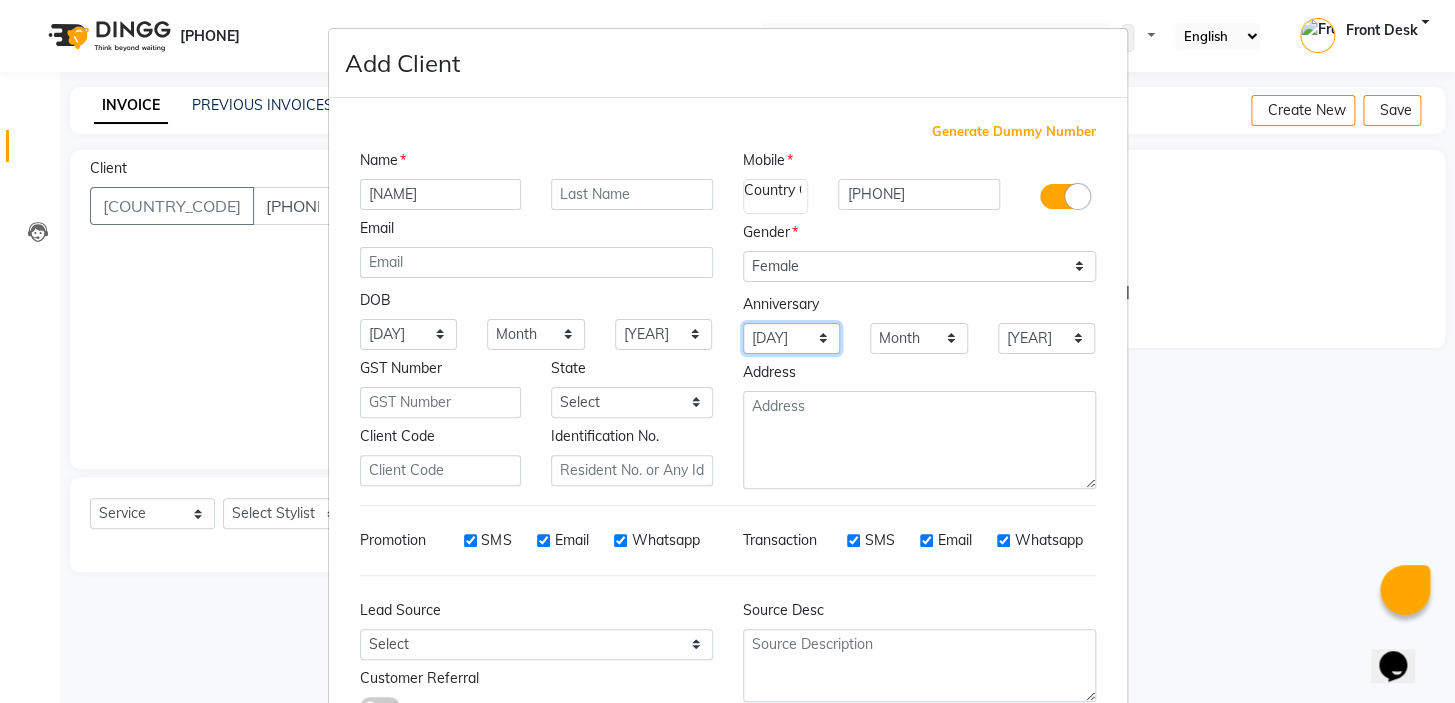 drag, startPoint x: 881, startPoint y: 276, endPoint x: 829, endPoint y: 332, distance: 76.41989 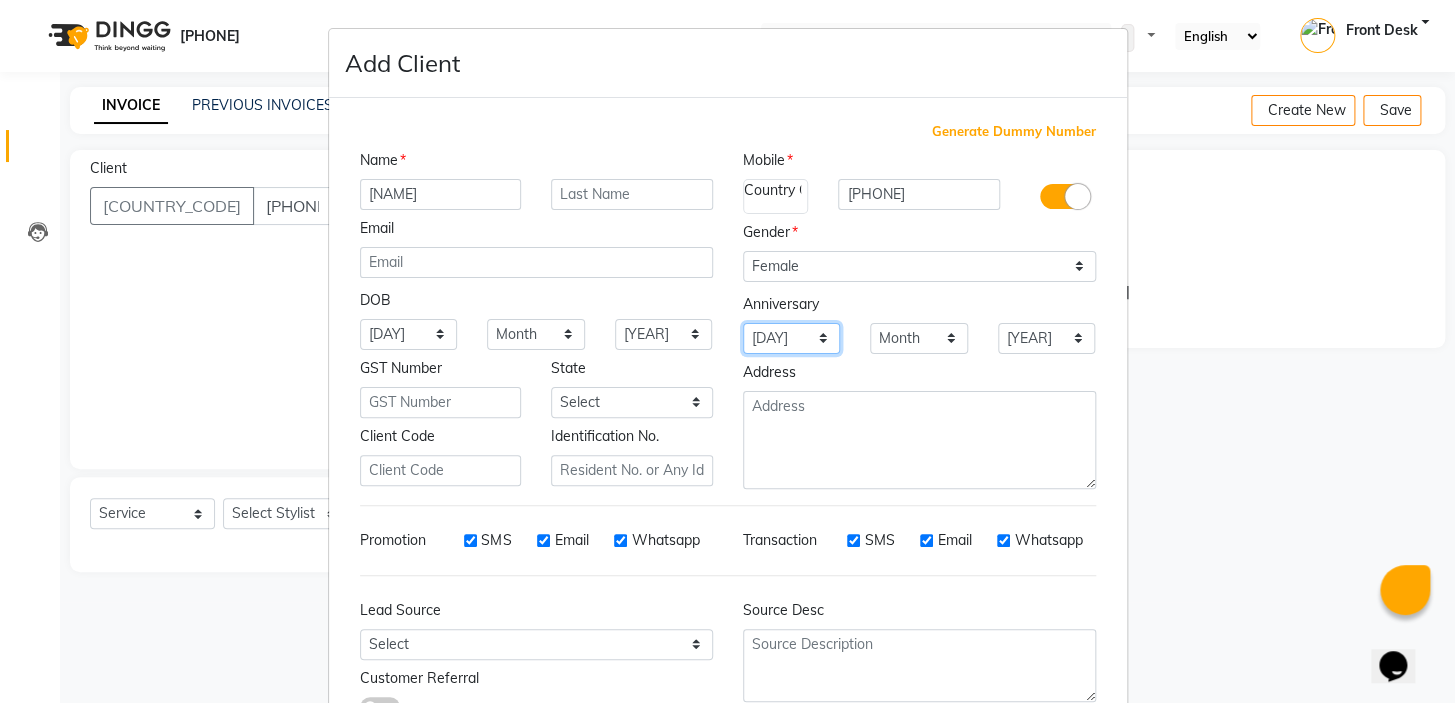 click on "Day 01 02 03 04 05 06 07 08 09 10 11 12 13 14 15 16 17 18 19 20 21 22 23 24 25 26 27 28 29 30 31" at bounding box center (409, 334) 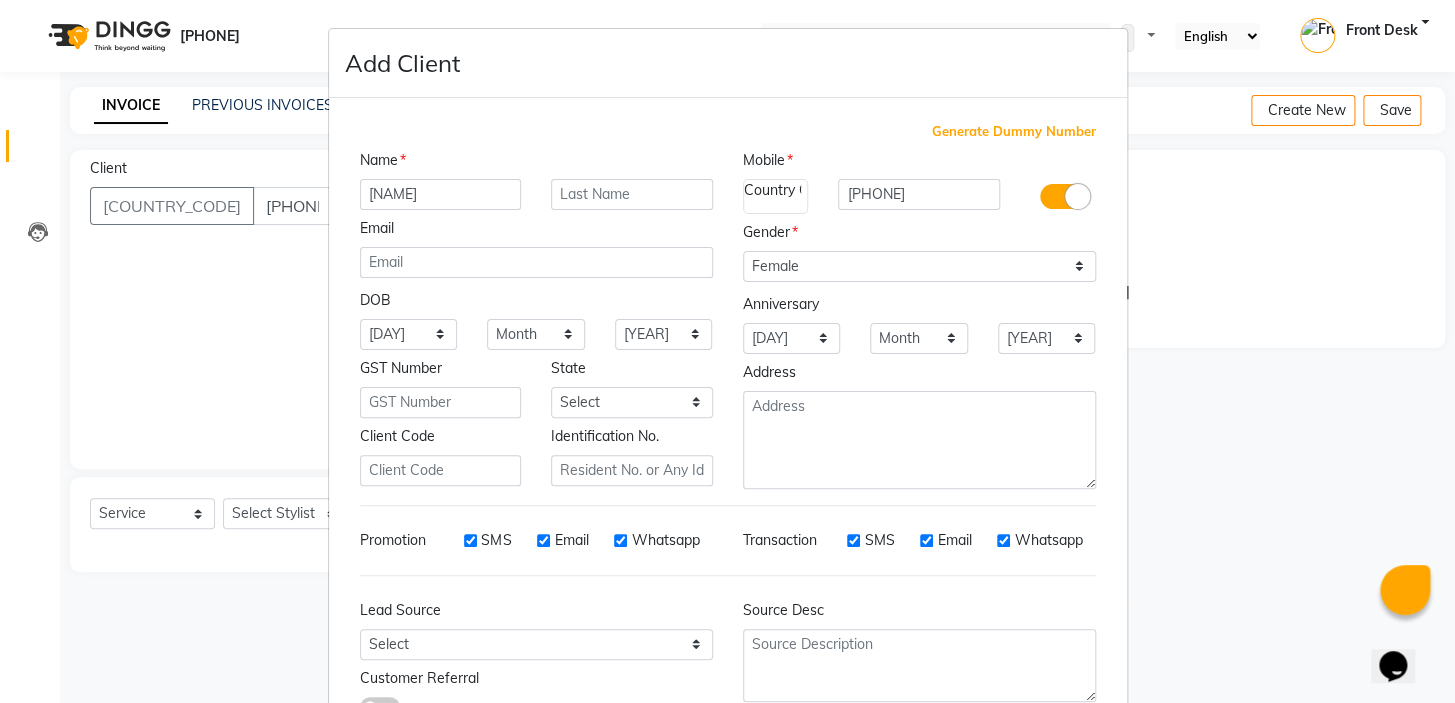 click on "Address" at bounding box center [536, 372] 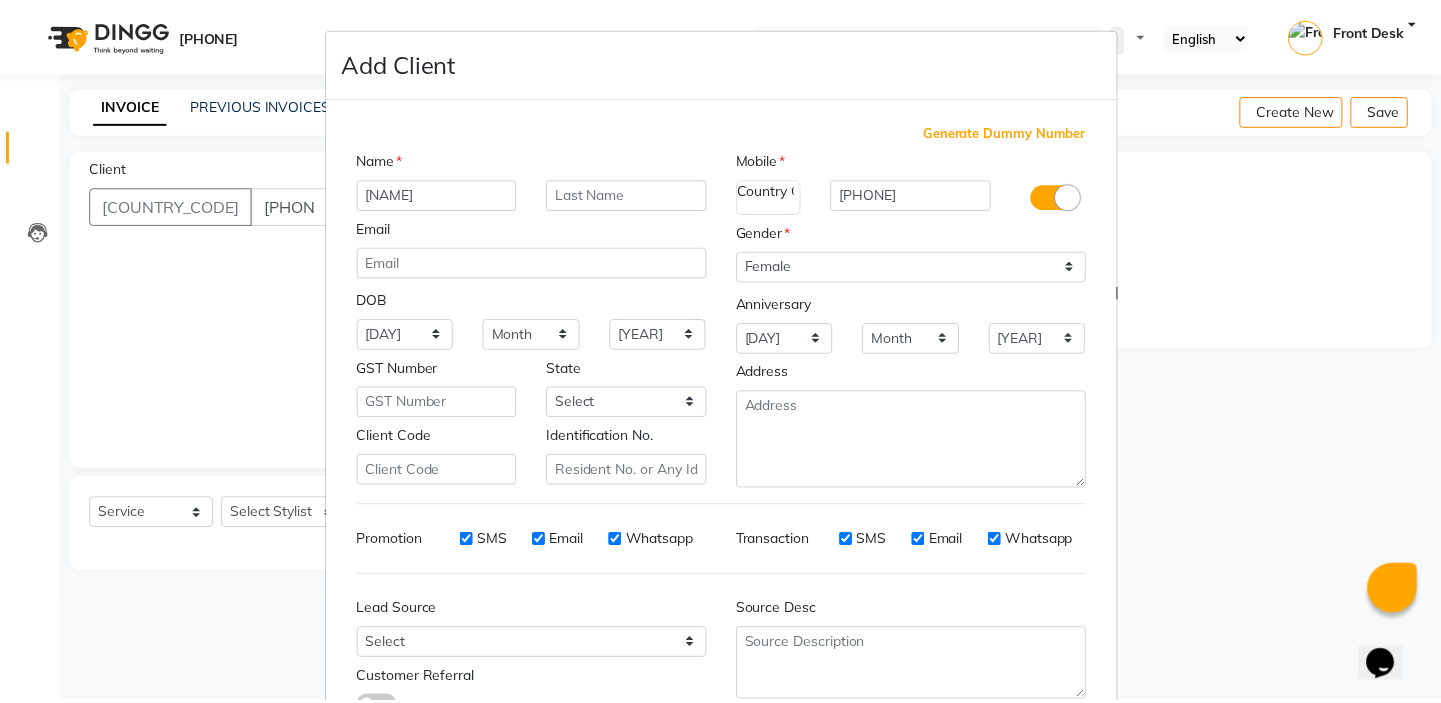 scroll, scrollTop: 150, scrollLeft: 0, axis: vertical 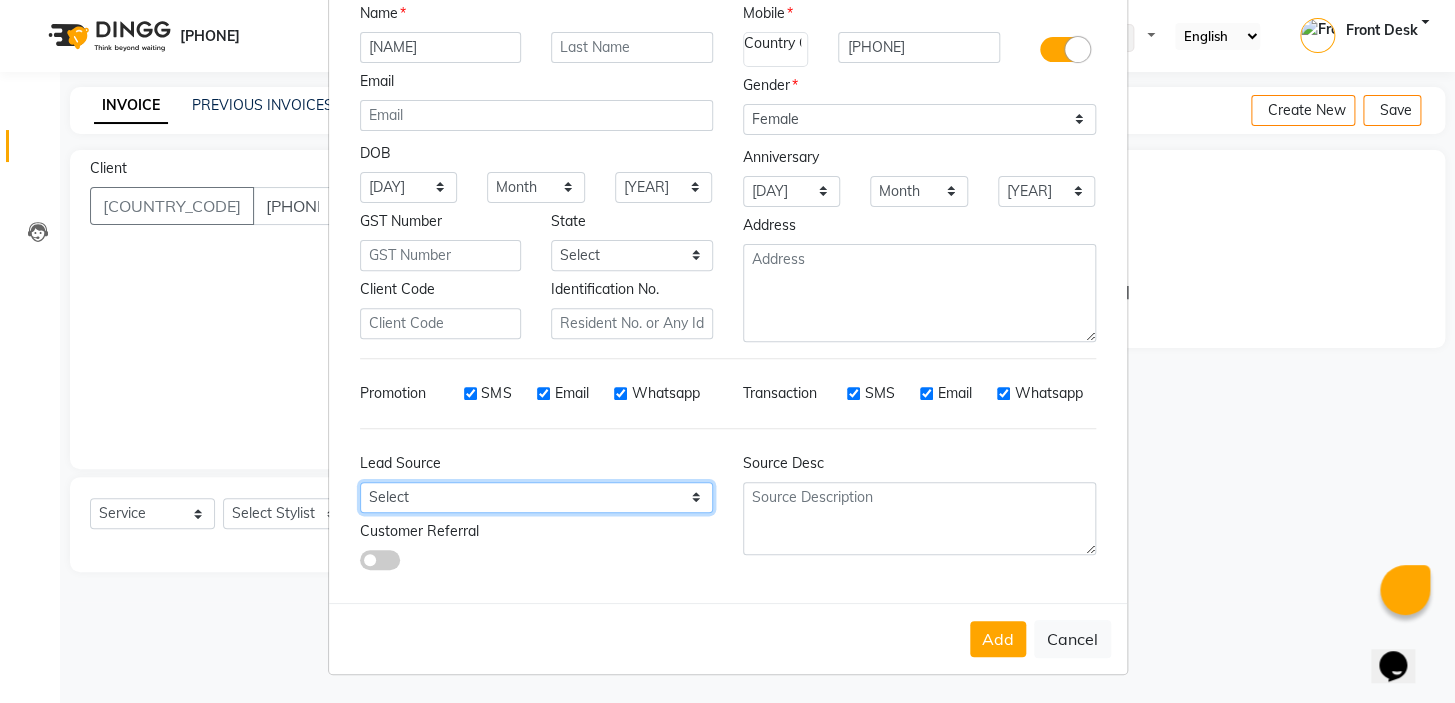 click on "Select Walk-in Referral Internet Friend Word of Mouth Advertisement Facebook JustDial Google Other" at bounding box center (409, 187) 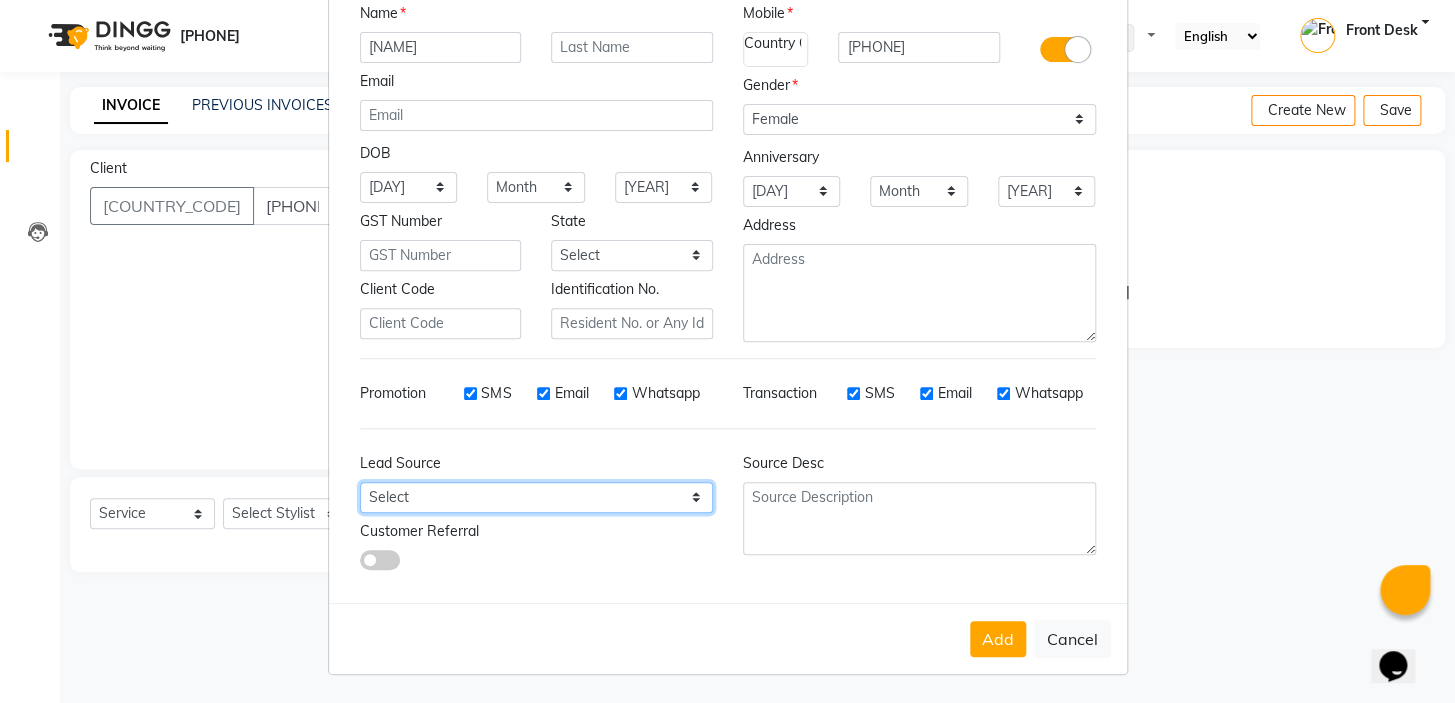 select on "48933" 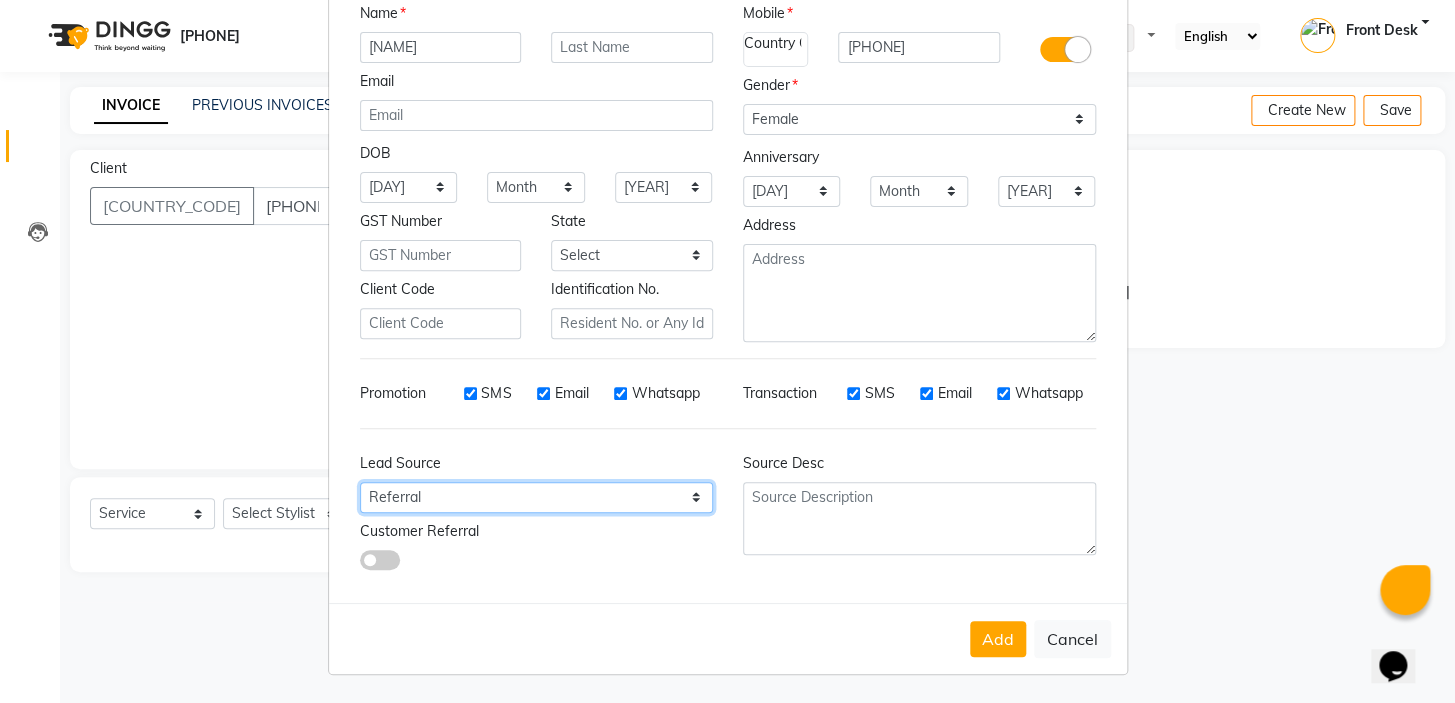 click on "Select Walk-in Referral Internet Friend Word of Mouth Advertisement Facebook JustDial Google Other" at bounding box center [409, 187] 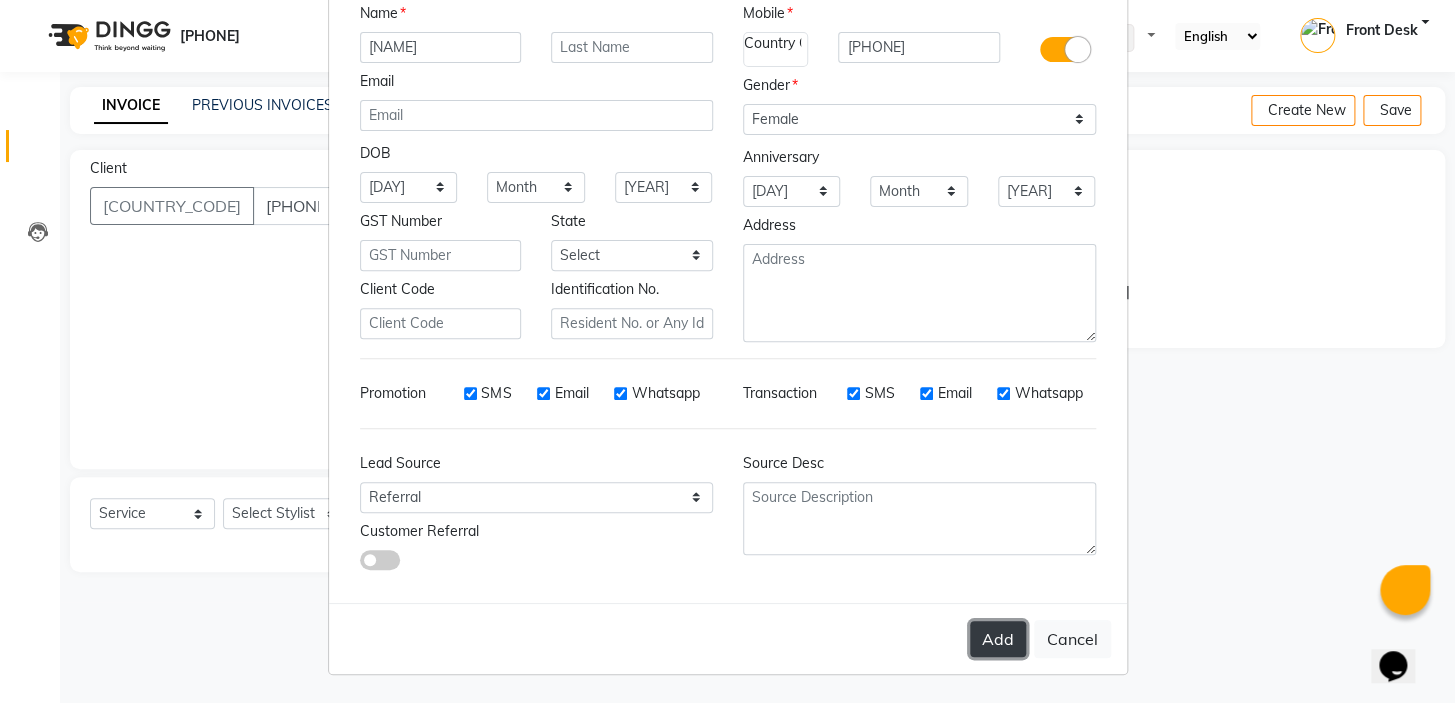 click on "Add" at bounding box center [998, 639] 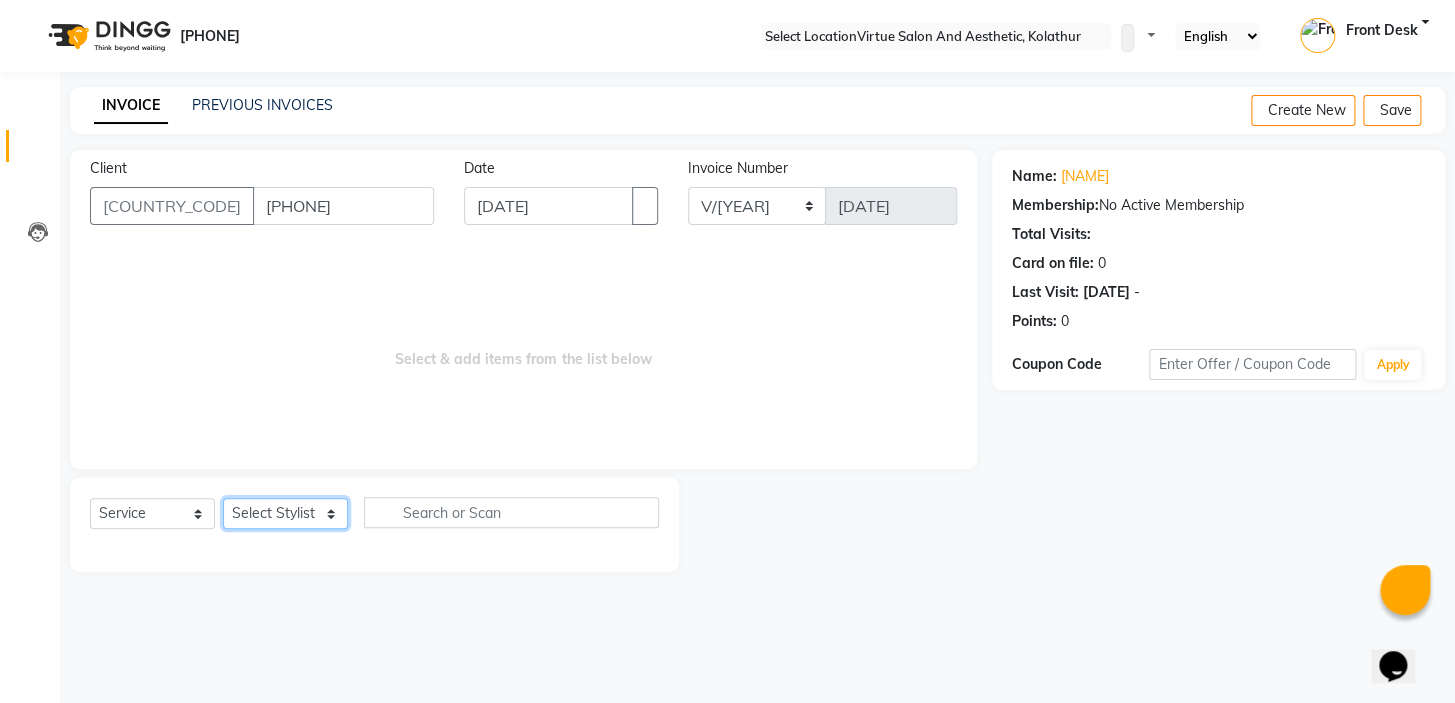 click on "Select Stylist [PERSON] [PERSON] Front Desk [PERSON] [PERSON] [PERSON] [PERSON] [PERSON] [PERSON] [PERSON] Women'S Hair Services - Hair Wash And Conditioning(Davines)  x Detan -  Neck Detan - Face Detan - Feet Detan - Full Arms Detan - Full Back/Front Detan - Full Legs Detan - Half Arms Detan - Half Back/Front Detan - Half Legs Detan - Midriff Detan - Under Arms Detan - Upperlip HAIR EXTENSION-CLIPPING ADD ON - PEEL OFF MASK TEXTURE - KERA DOUX THREADING - UPPERLIP FULL FACE WAXING Pro Bio Peel facial Schwarzkopf Nourishing Hair spa Beard colour Creative haircut and Fibre clinix Combo Blow styling Hand polish Makeup - Advance payment Makeup - Trial Chin - Waxing Pedicure and hairspa [PRICE] MEHANDI BASIC MEHANDI ADVANCE DETAN - BLOUSELINE [PERSON] Consultation - Hair [PERSON] Basic Consultation - Hair [PERSON] Advanced Consultation - Hair [PERSON] Wart/Tags Removal Texture - Keratin Fringes Fibre clinix [PERSON] - Master Class - (Hair & Lashes) [PERSON] - Master Class (Micro Blading) [PERSON] - Master Class (Hydra Facial & Micro Blading) [PRICE] Combo layer cut 1 0" at bounding box center (285, 513) 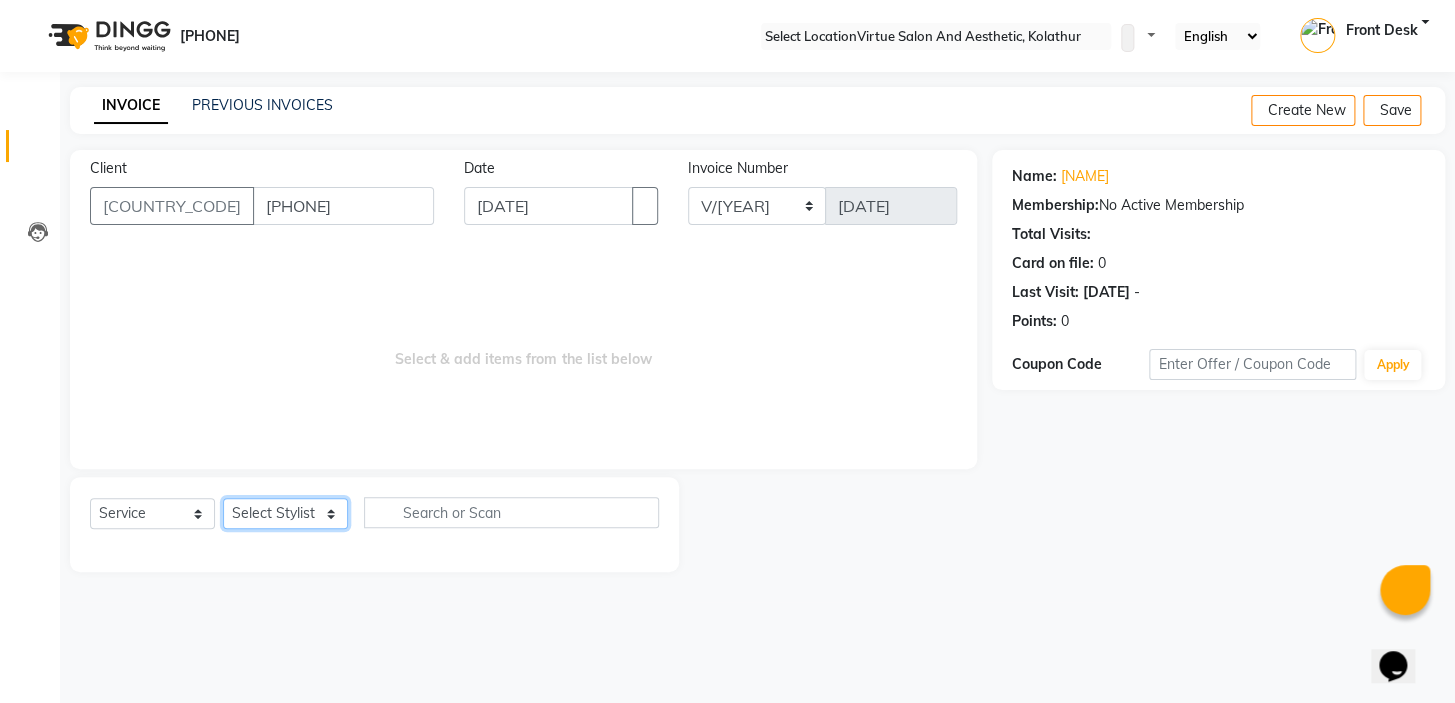 click on "Select Stylist [PERSON] [PERSON] Front Desk [PERSON] [PERSON] [PERSON] [PERSON] [PERSON] [PERSON] [PERSON] Women'S Hair Services - Hair Wash And Conditioning(Davines)  x Detan -  Neck Detan - Face Detan - Feet Detan - Full Arms Detan - Full Back/Front Detan - Full Legs Detan - Half Arms Detan - Half Back/Front Detan - Half Legs Detan - Midriff Detan - Under Arms Detan - Upperlip HAIR EXTENSION-CLIPPING ADD ON - PEEL OFF MASK TEXTURE - KERA DOUX THREADING - UPPERLIP FULL FACE WAXING Pro Bio Peel facial Schwarzkopf Nourishing Hair spa Beard colour Creative haircut and Fibre clinix Combo Blow styling Hand polish Makeup - Advance payment Makeup - Trial Chin - Waxing Pedicure and hairspa [PRICE] MEHANDI BASIC MEHANDI ADVANCE DETAN - BLOUSELINE [PERSON] Consultation - Hair [PERSON] Basic Consultation - Hair [PERSON] Advanced Consultation - Hair [PERSON] Wart/Tags Removal Texture - Keratin Fringes Fibre clinix [PERSON] - Master Class - (Hair & Lashes) [PERSON] - Master Class (Micro Blading) [PERSON] - Master Class (Hydra Facial & Micro Blading) [PRICE] Combo layer cut 1 0" at bounding box center (285, 513) 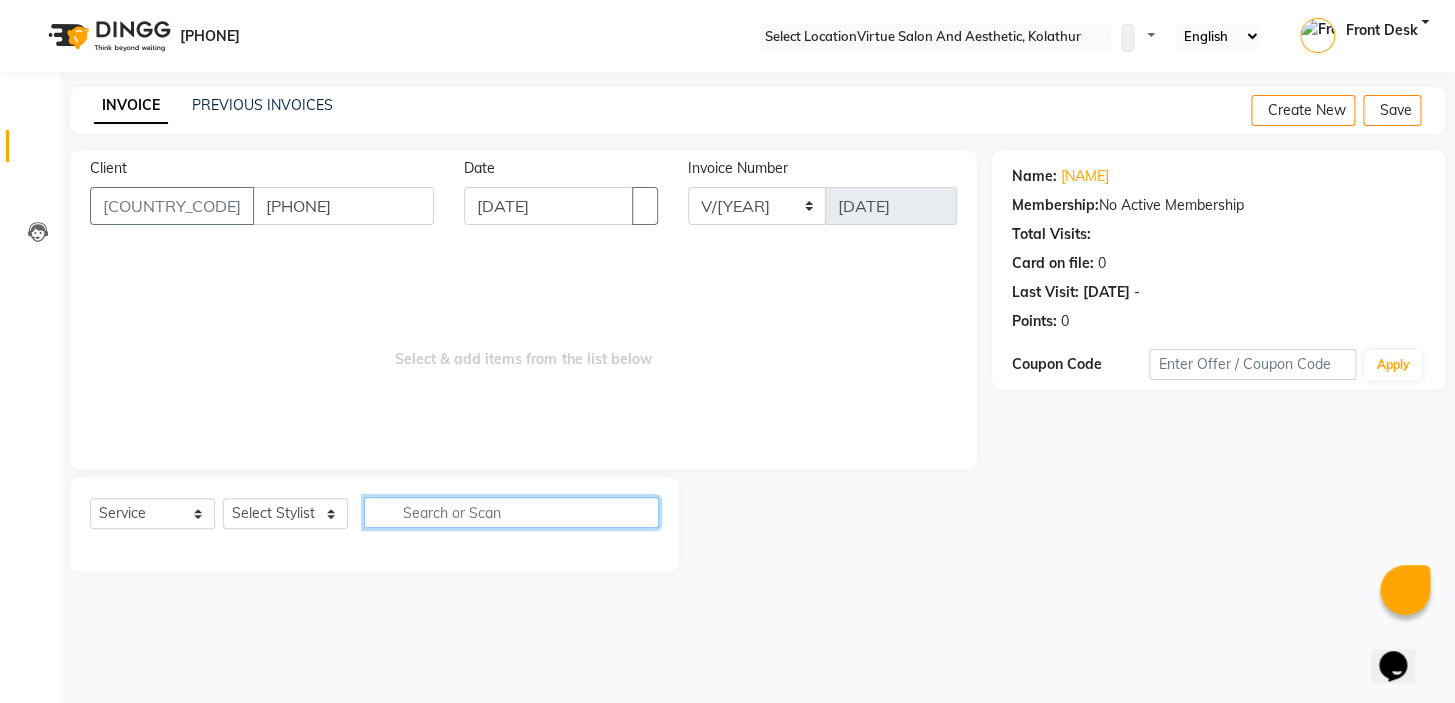 click at bounding box center (511, 512) 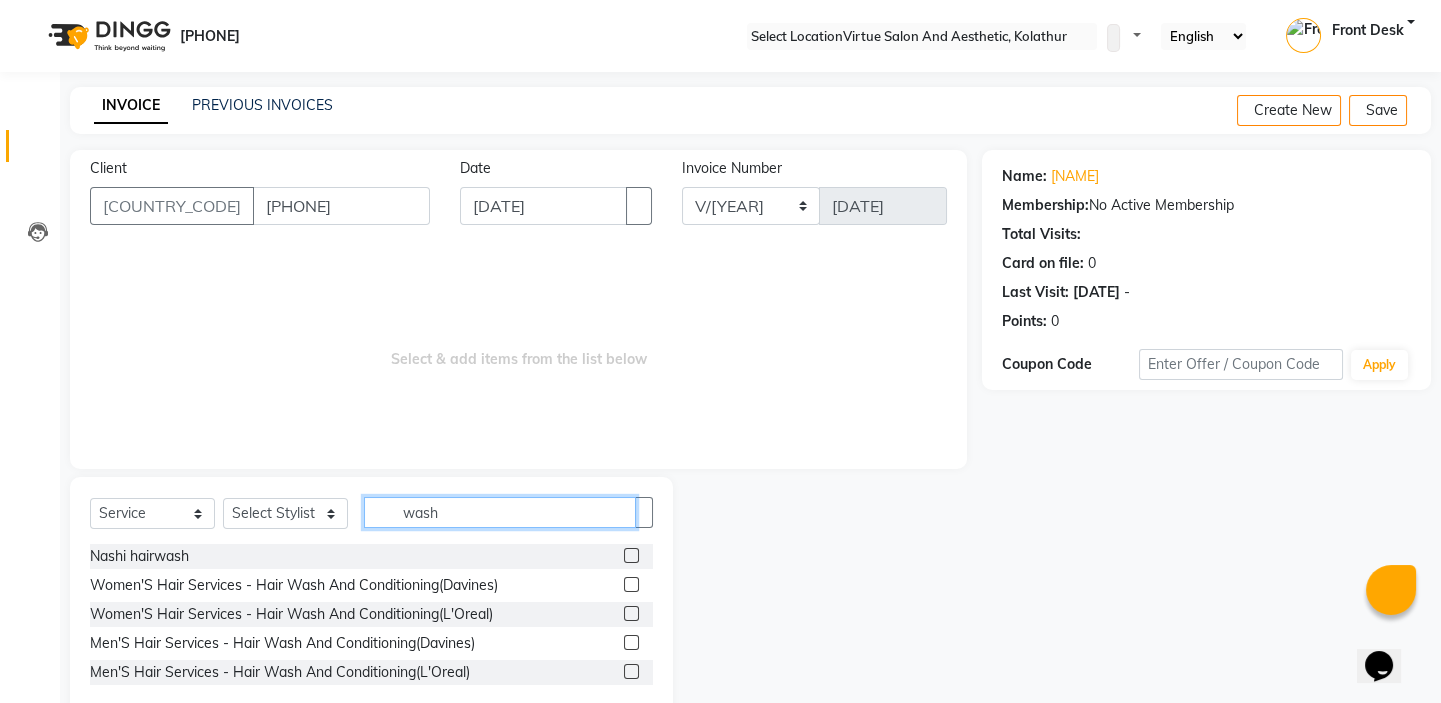 scroll, scrollTop: 43, scrollLeft: 0, axis: vertical 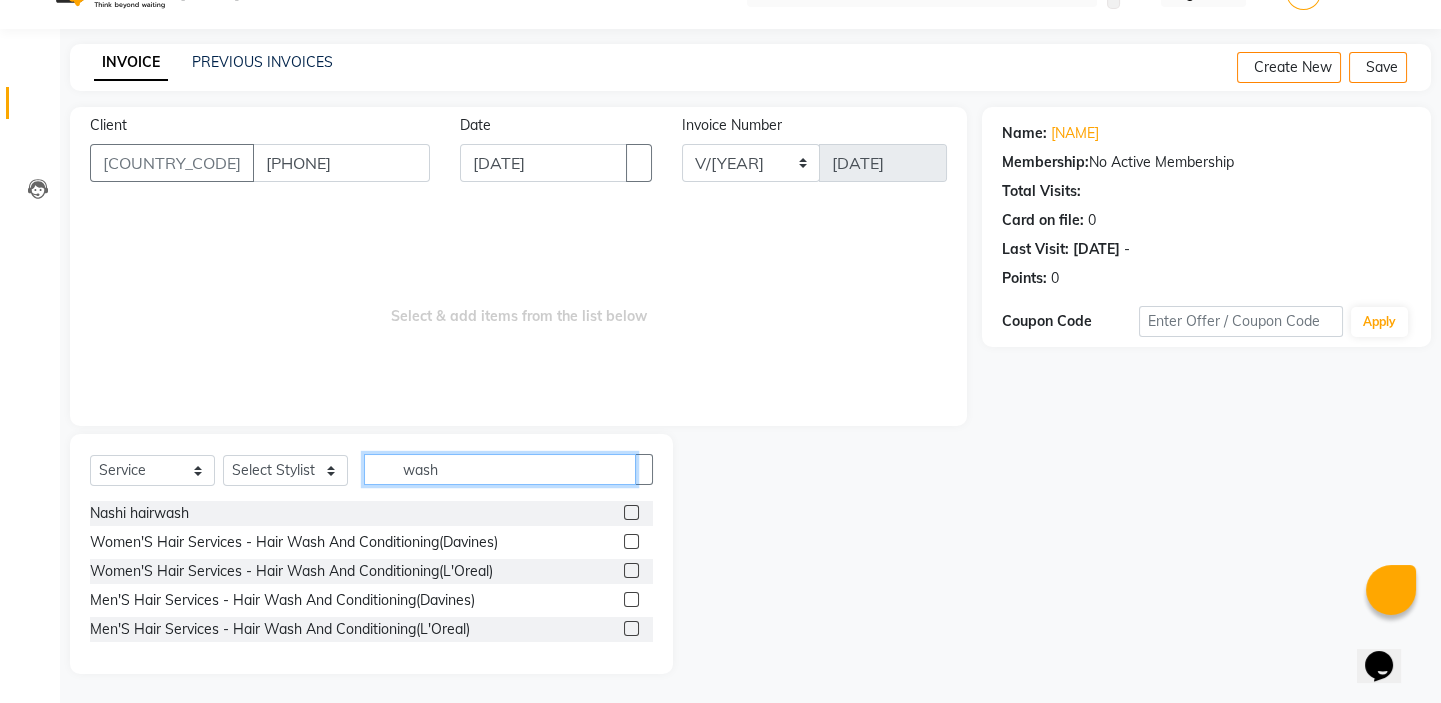 type on "wash" 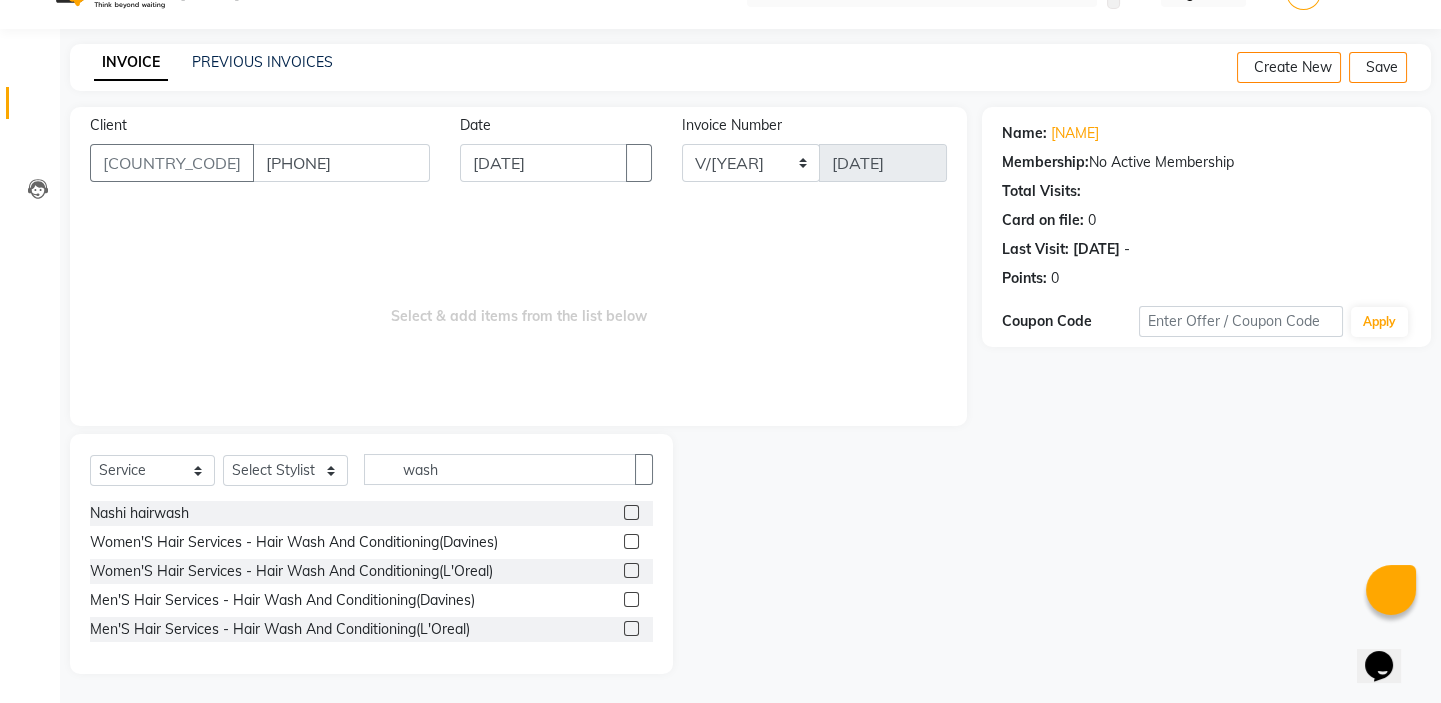 click at bounding box center (631, 541) 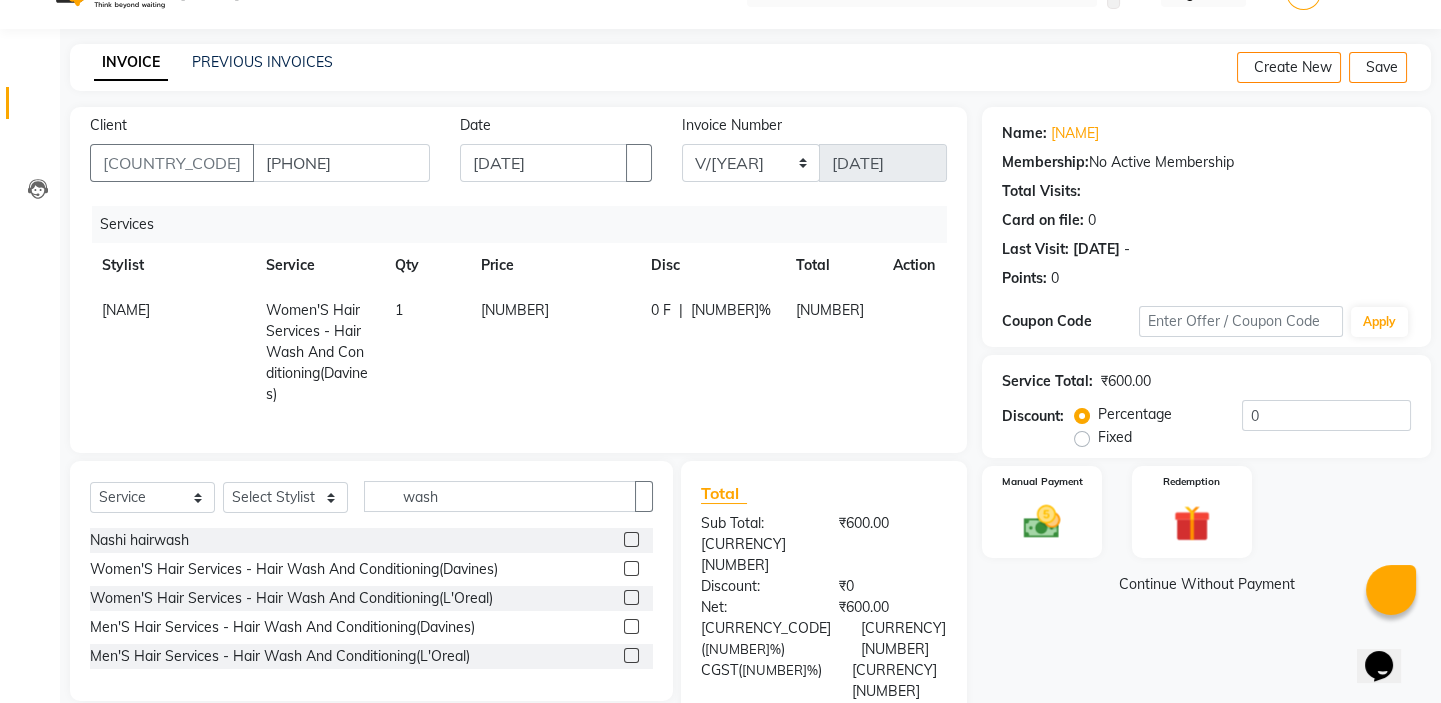click on "[NUMBER]" at bounding box center (126, 310) 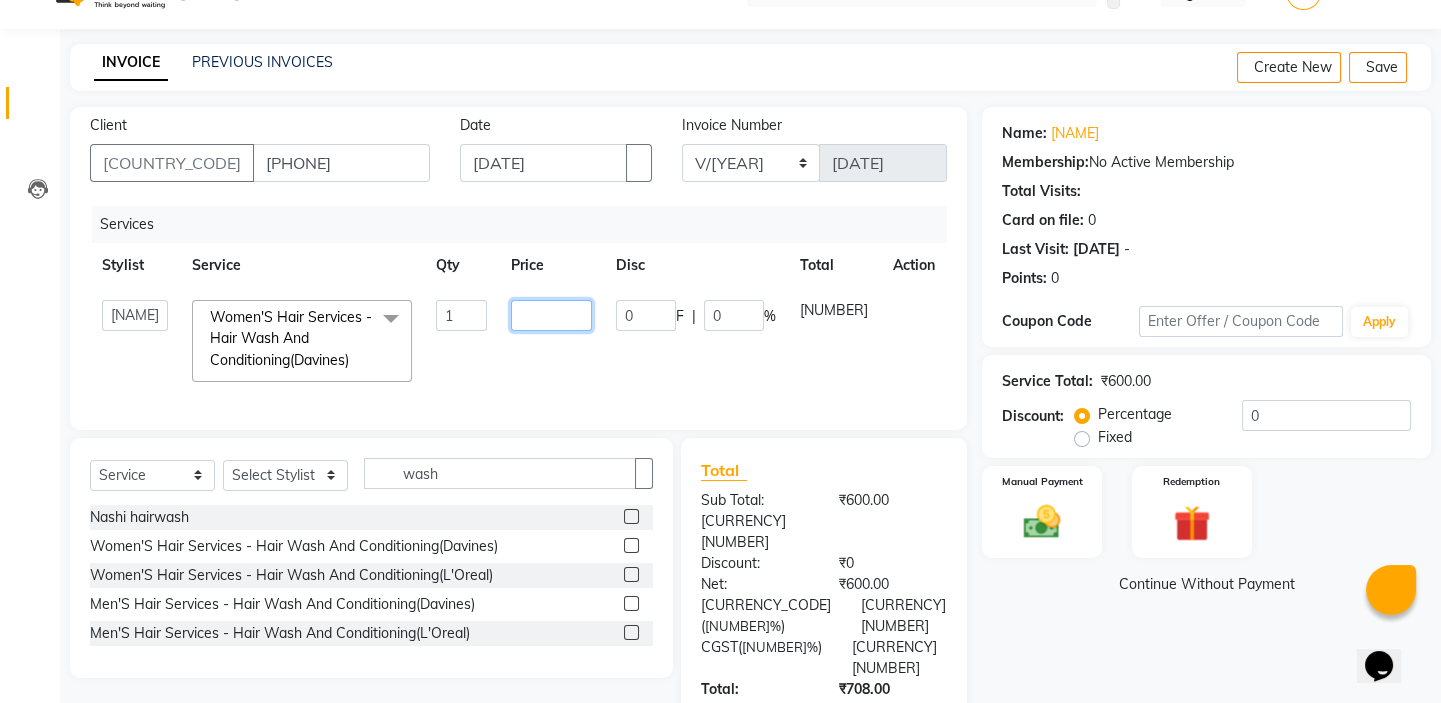 drag, startPoint x: 580, startPoint y: 320, endPoint x: 468, endPoint y: 326, distance: 112.1606 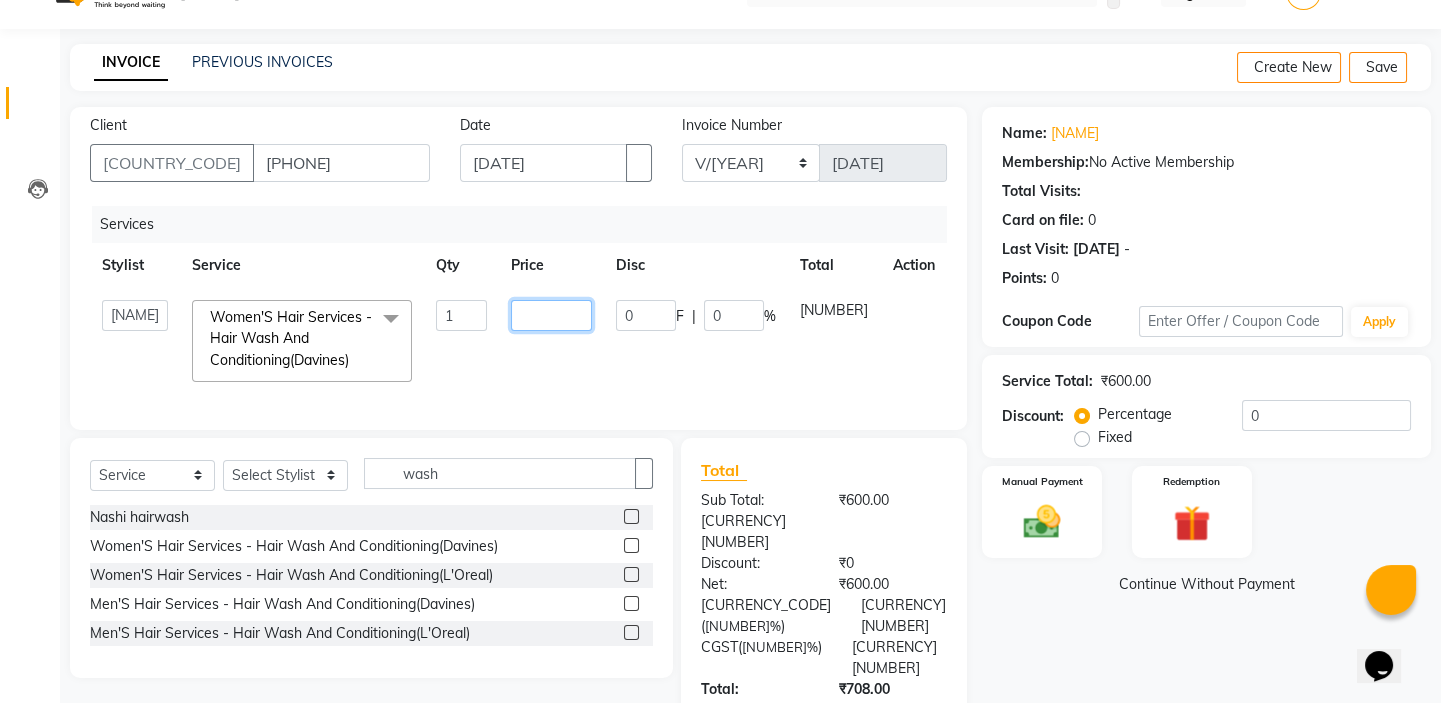 click on "Women'S Hair Services - Hair Wash And Conditioning(Davines)  x Detan -  Neck Detan - Face Detan - Feet Detan - Full Arms Detan - Full Back/Front Detan - Full Legs Detan - Half Arms Detan - Half Back/Front Detan - Half Legs Detan - Midriff Detan - Under Arms Detan - Upperlip HAIR EXTENSION-CLIPPING ADD ON - PEEL OFF MASK TEXTURE - KERA DOUX THREADING - UPPERLIP FULL FACE WAXING Pro Bio Peel facial Schwarzkopf Nourishing Hair spa Beard colour Creative haircut and Fibre clinix Combo Blow styling Hand polish Makeup - Advance payment Makeup - Trial Chin - Waxing Pedicure and hairspa [PRICE] MEHANDI BASIC MEHANDI ADVANCE DETAN - BLOUSELINE [PERSON] Consultation - Hair [PERSON] Basic Consultation - Hair [PERSON] Advanced Consultation - Hair [PERSON] Wart/Tags Removal Texture - Keratin Fringes Fibre clinix [PERSON] - Master Class - (Hair & Lashes) [PERSON] - Master Class (Micro Blading) [PERSON] - Master Class (Hydra Facial & Micro Blading) [PRICE] Combo layer cut 1 0" at bounding box center (518, 341) 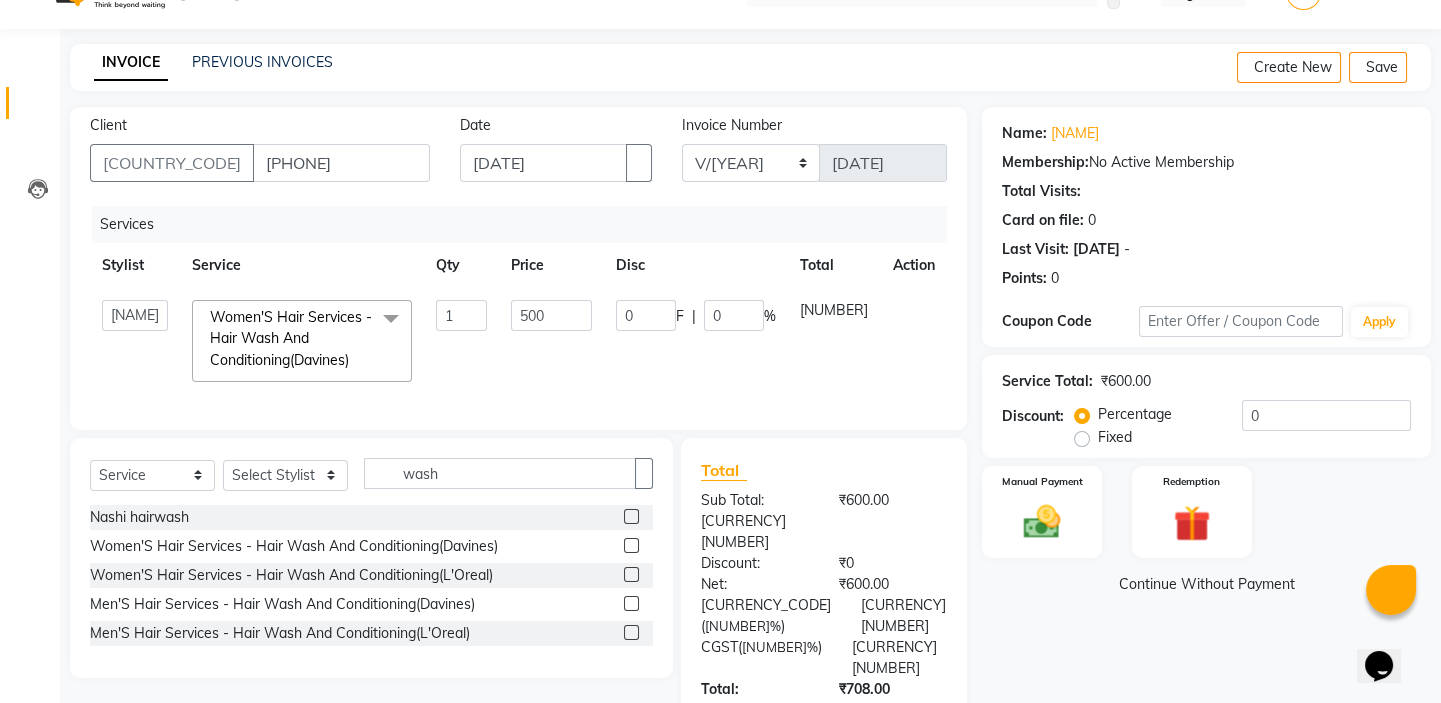 click on "500" at bounding box center (551, 341) 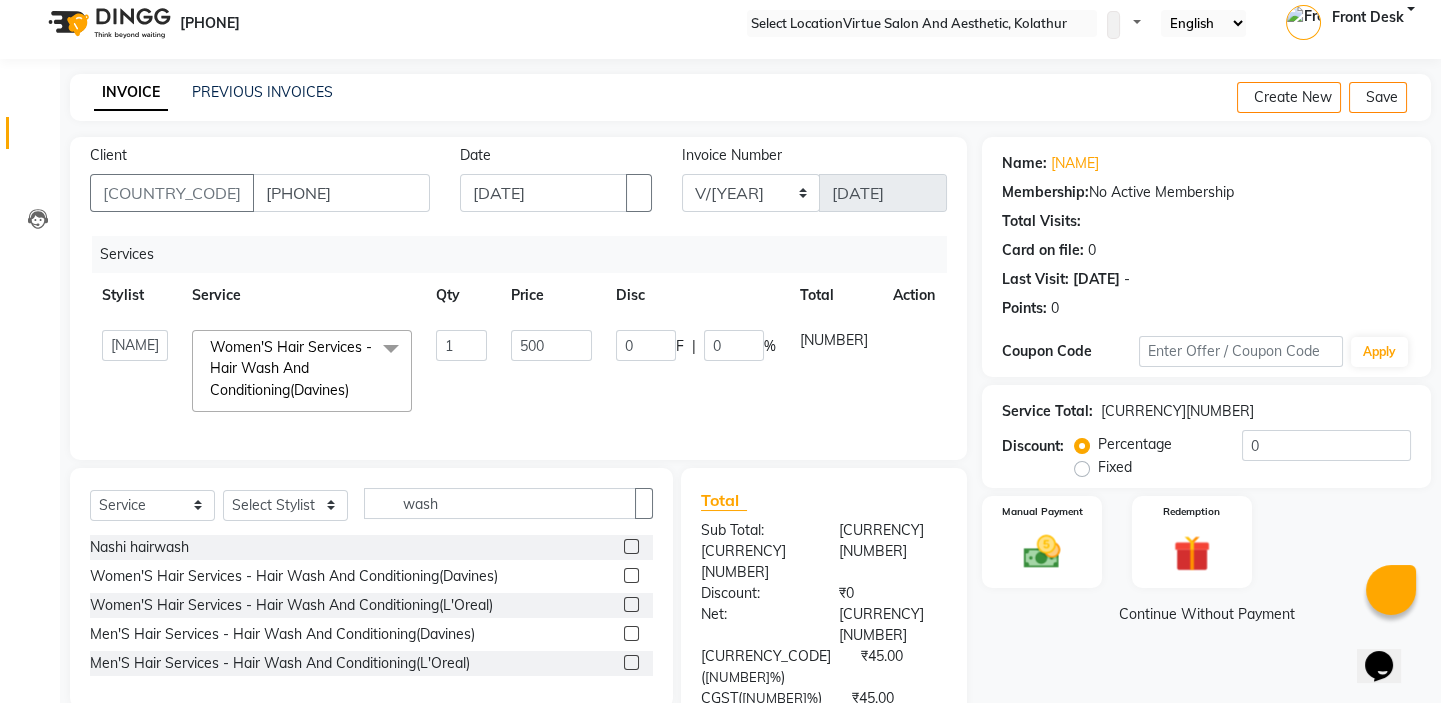 scroll, scrollTop: 0, scrollLeft: 0, axis: both 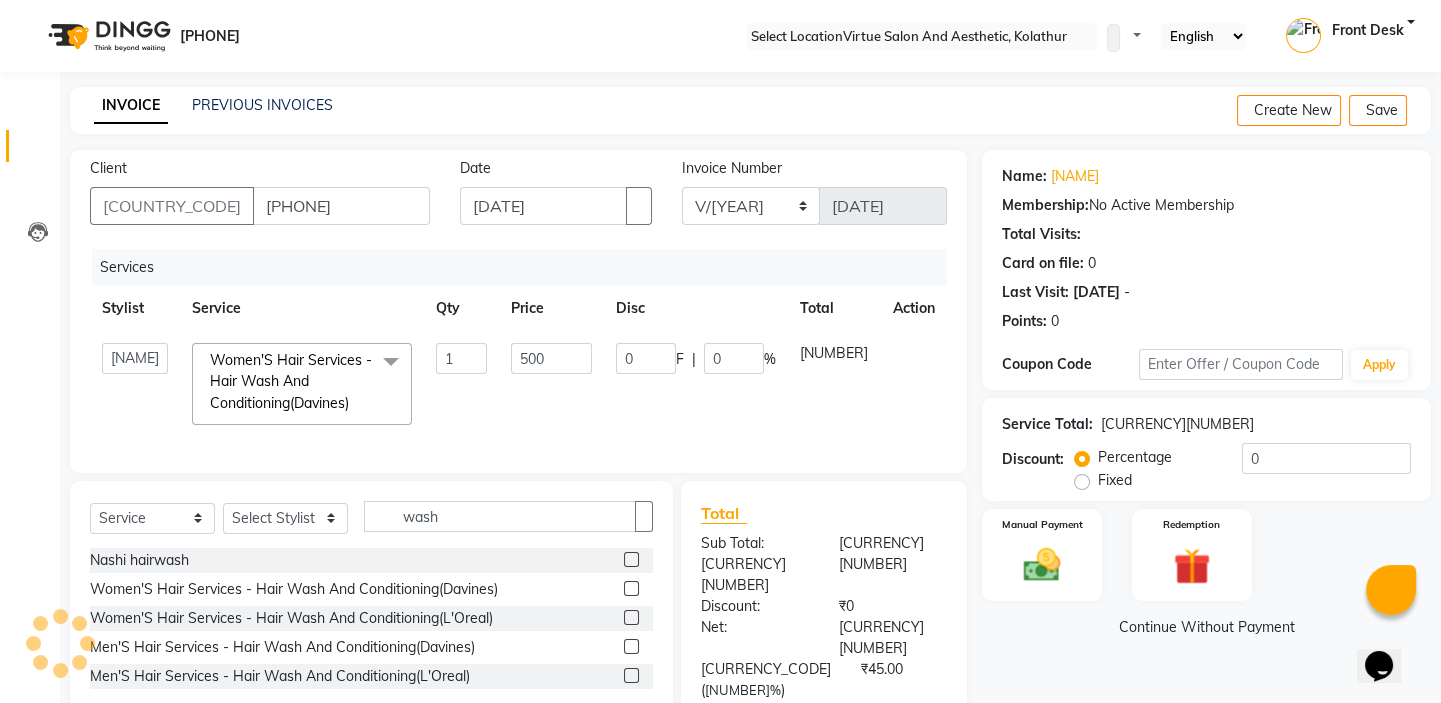 click at bounding box center [1415, 111] 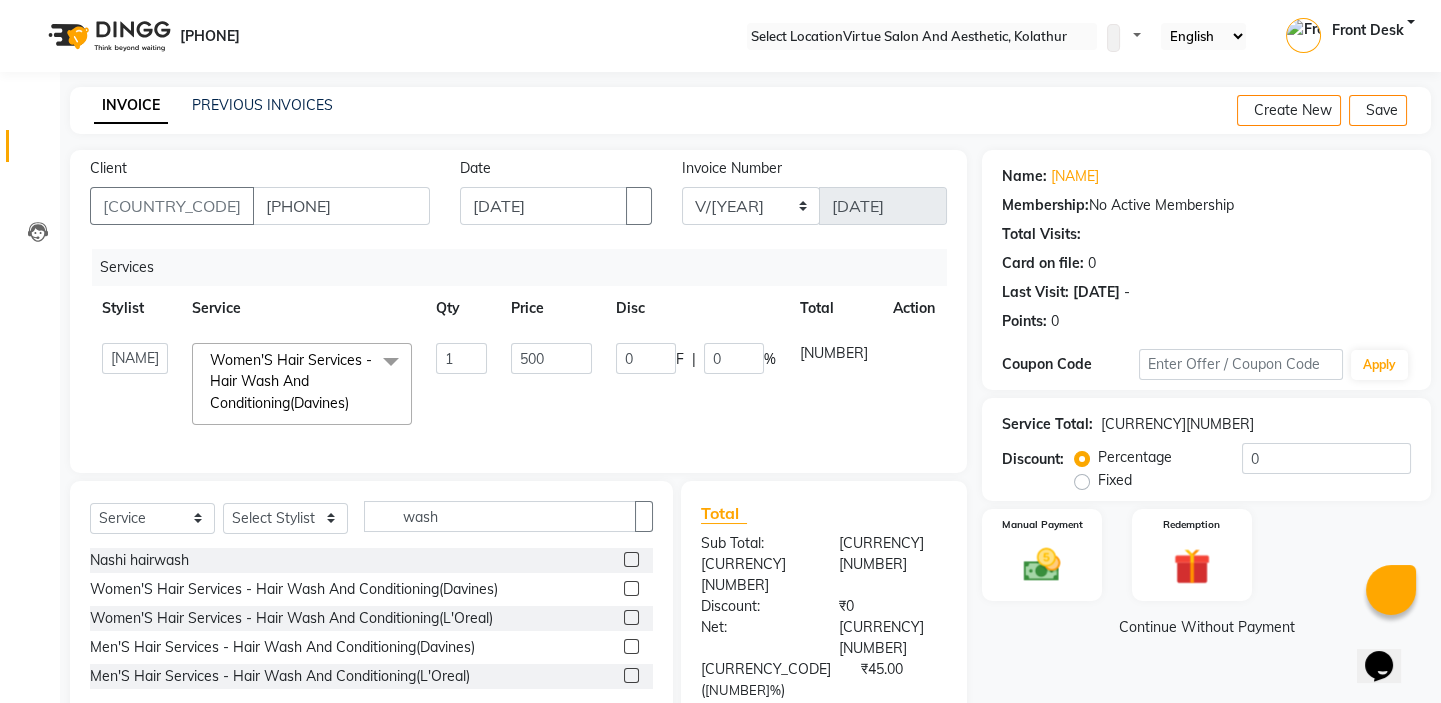 click at bounding box center (1415, 110) 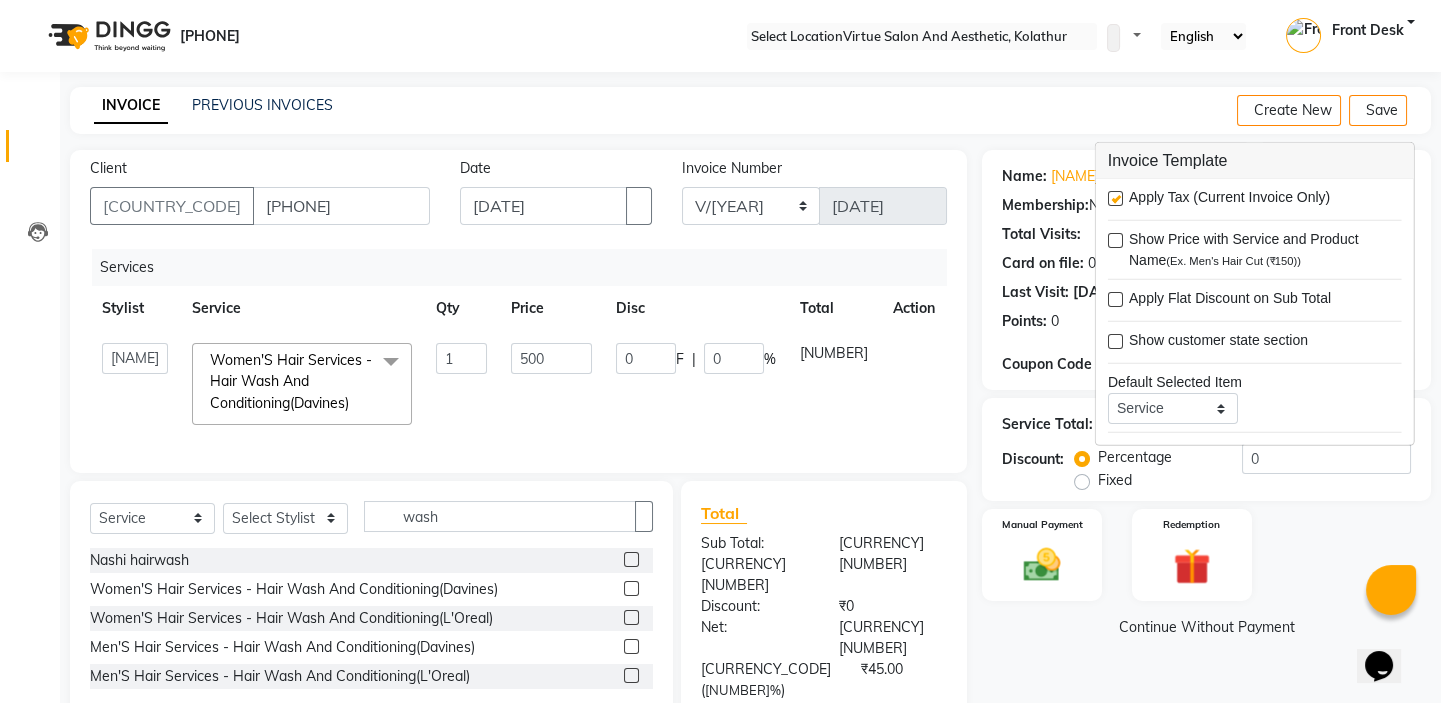 click at bounding box center (1115, 198) 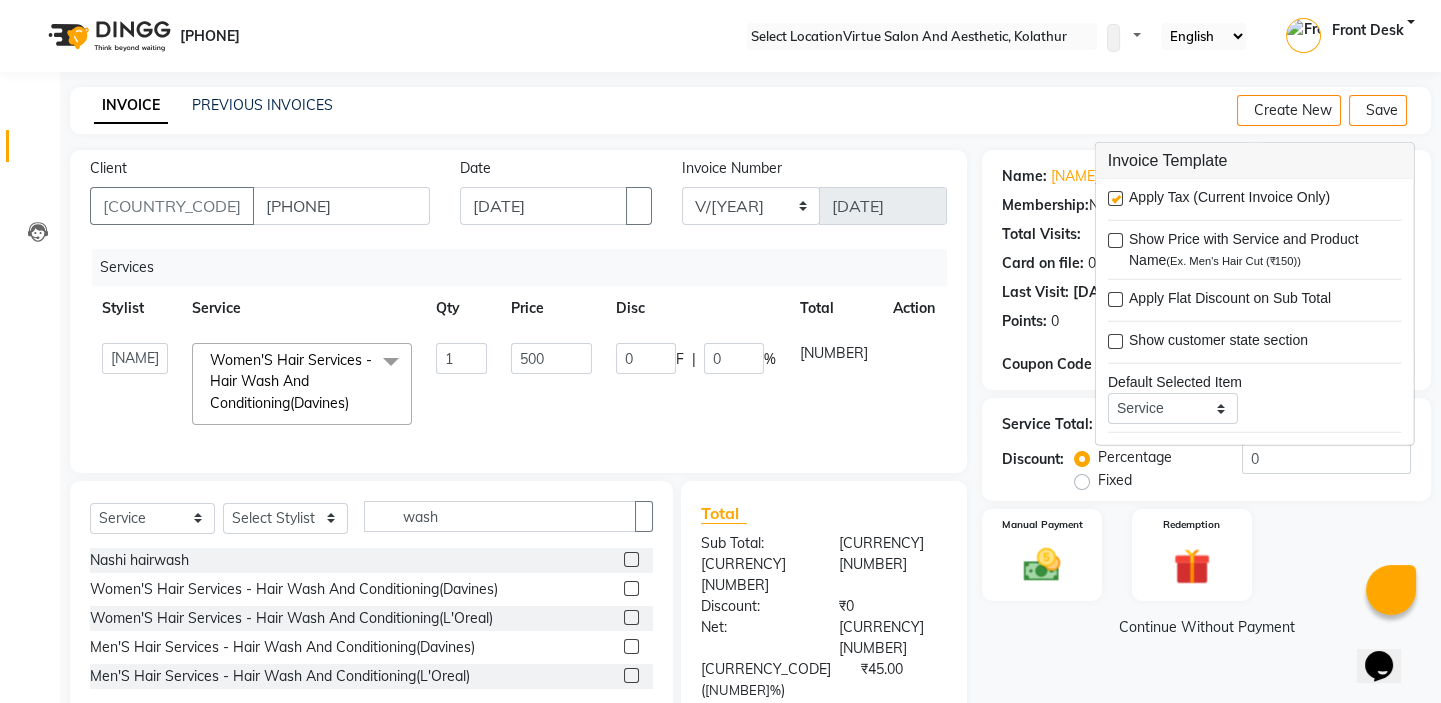 click at bounding box center (1114, 199) 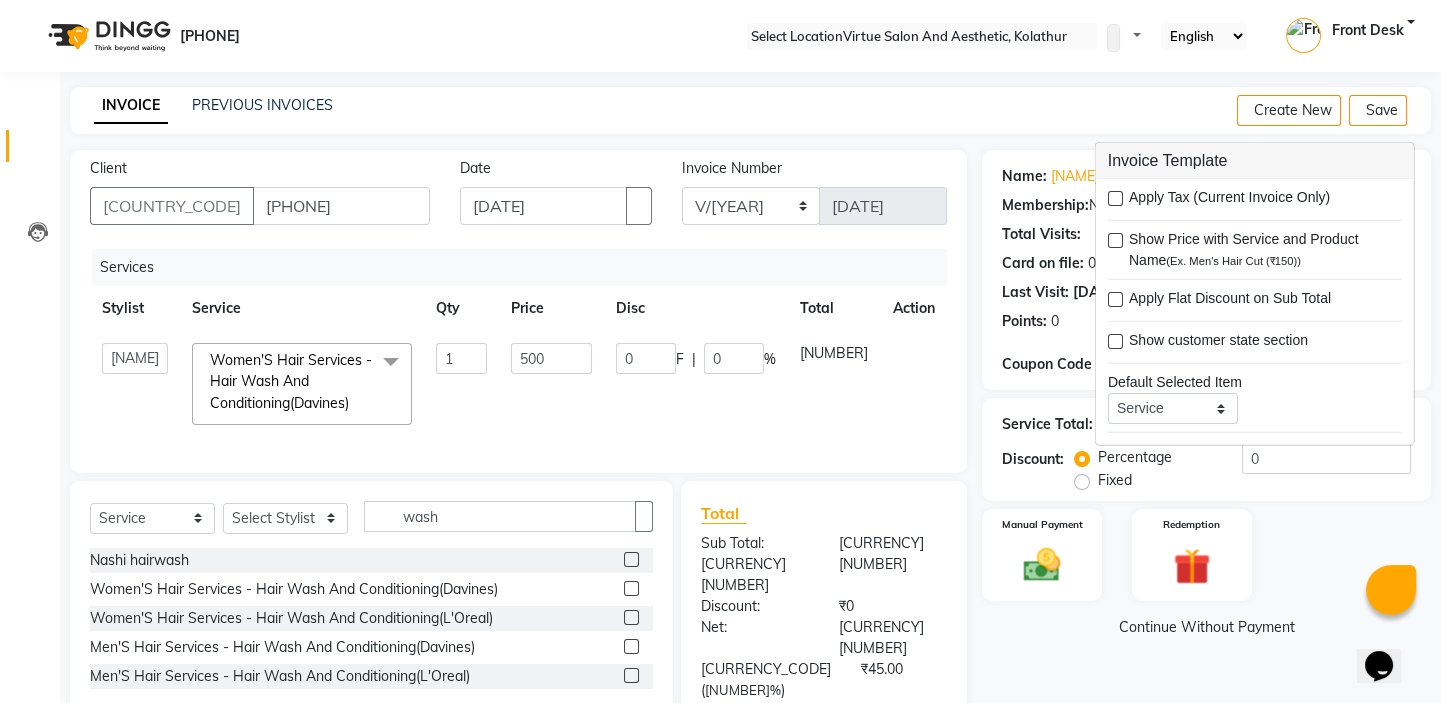 click at bounding box center (1115, 198) 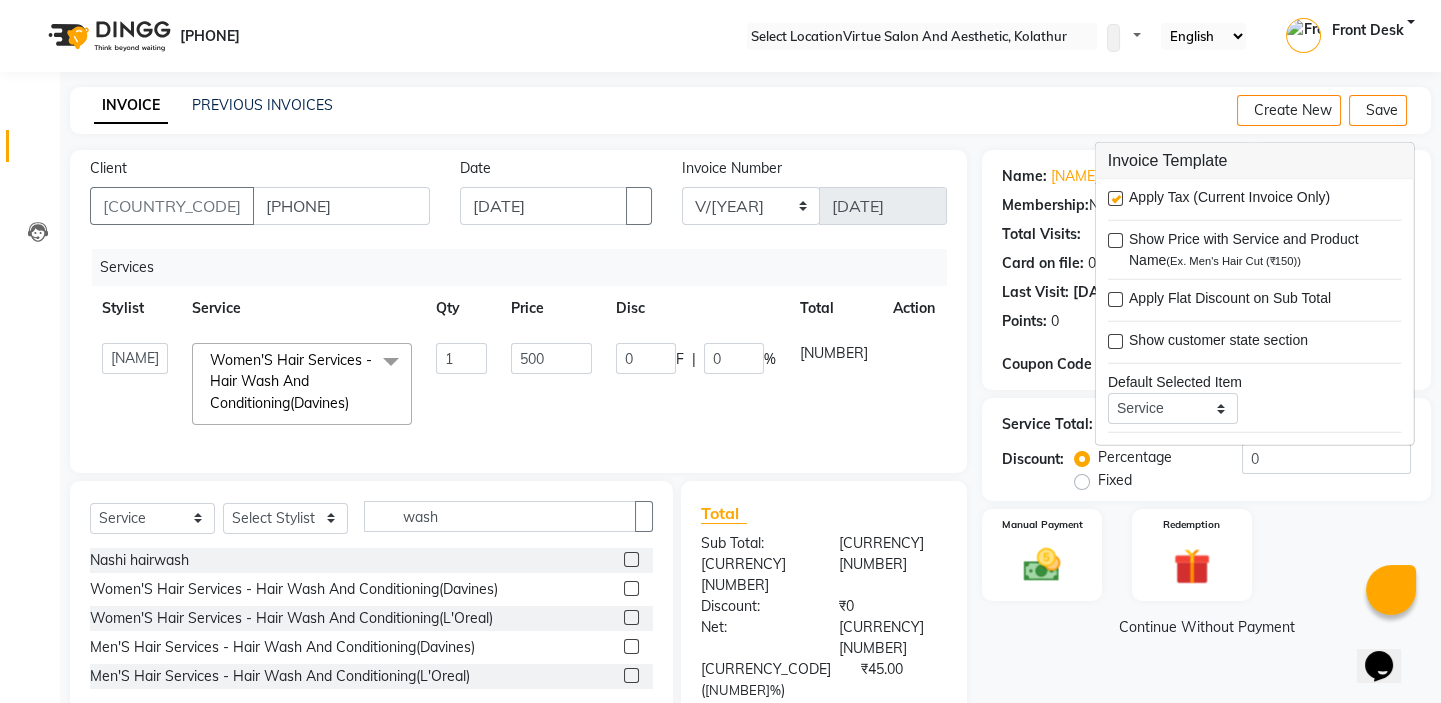 click at bounding box center [1115, 198] 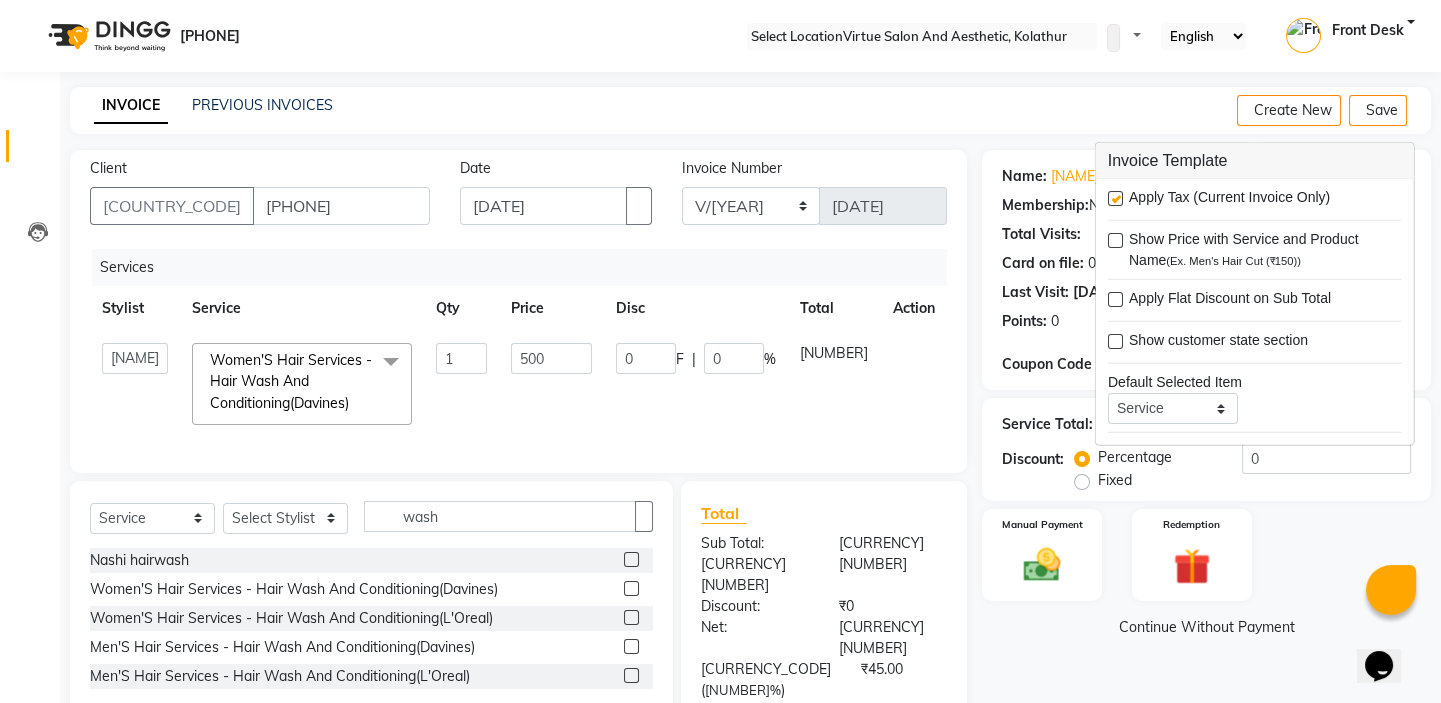 click at bounding box center (1114, 199) 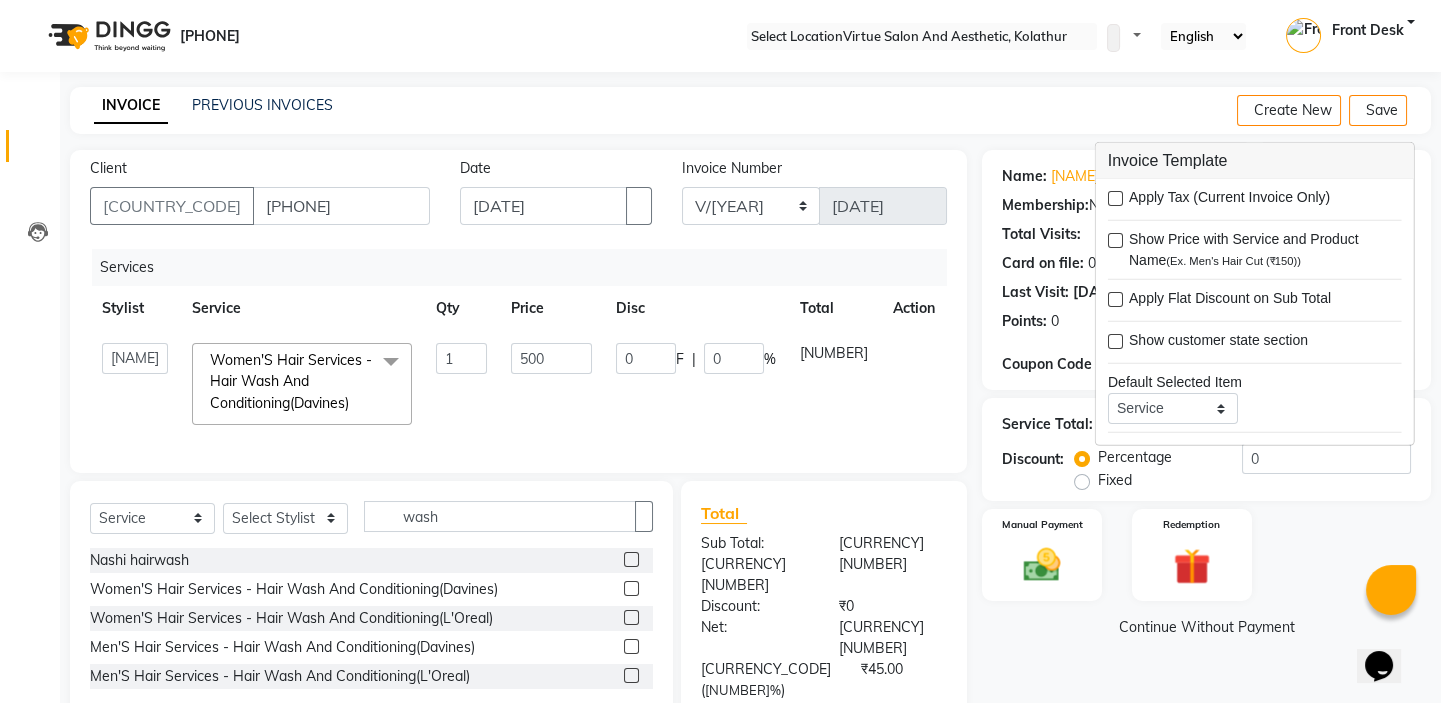 click at bounding box center (1115, 198) 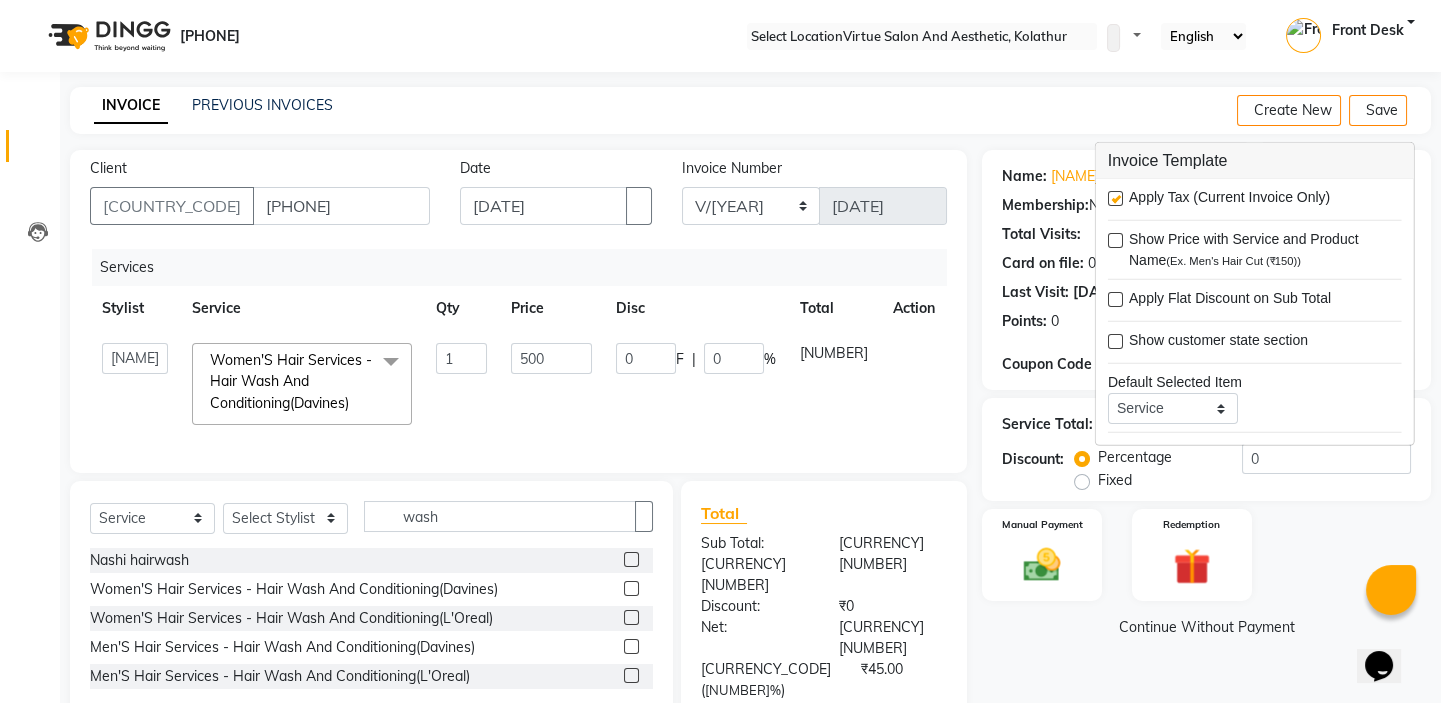 click at bounding box center [1115, 198] 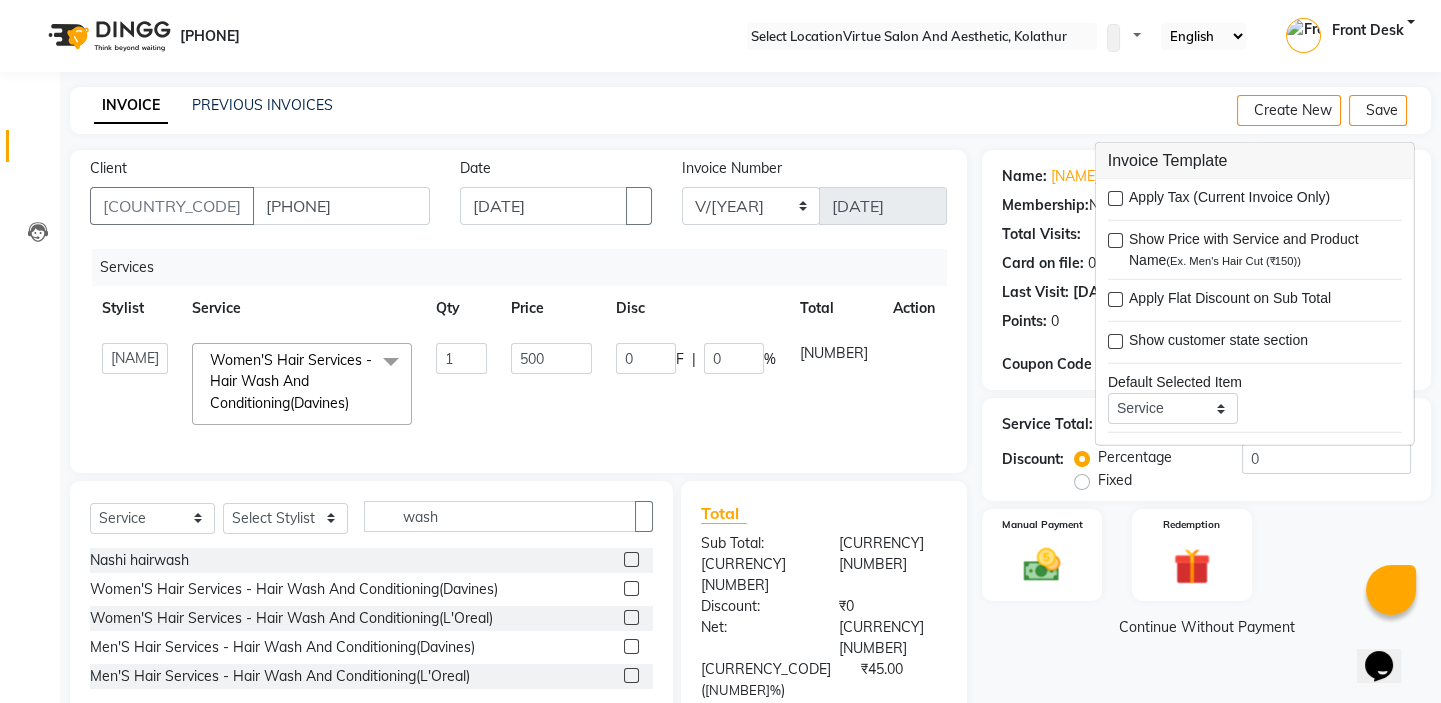 click at bounding box center [1115, 198] 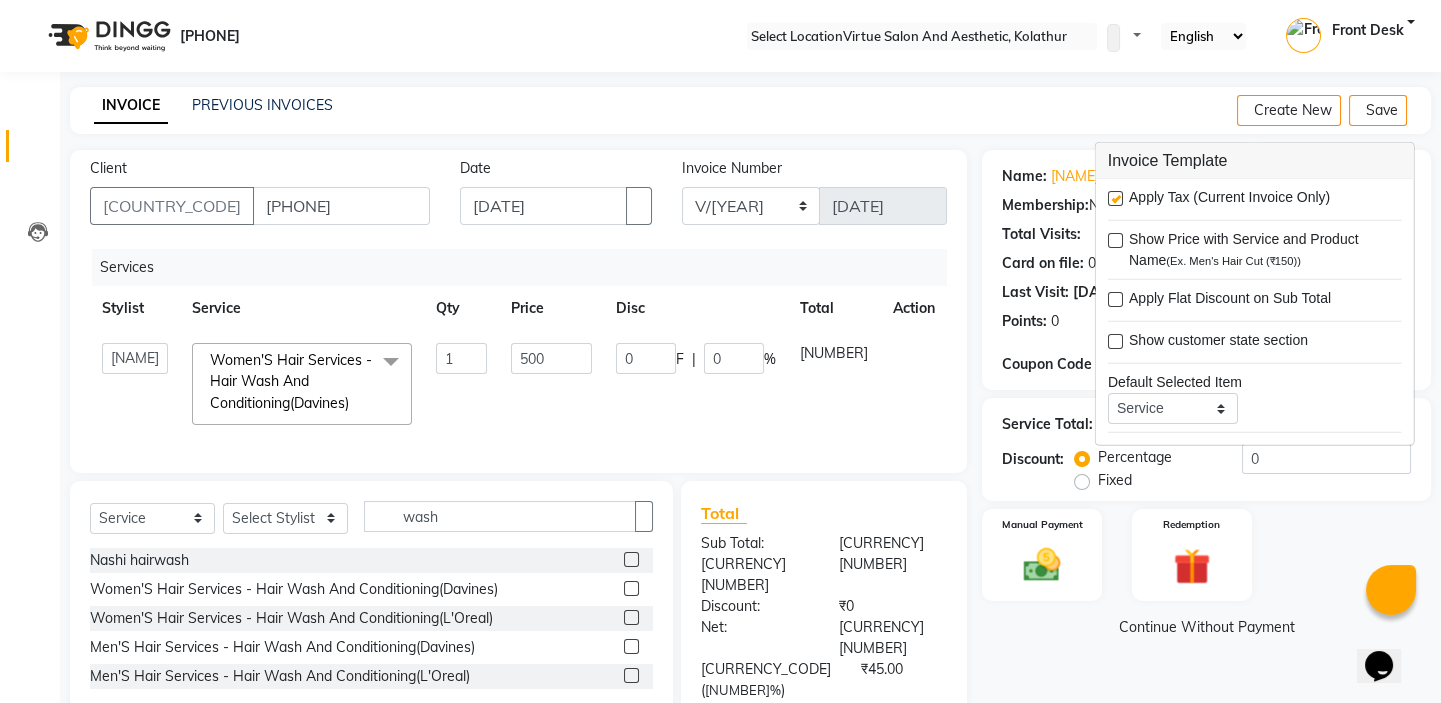 click at bounding box center (1115, 198) 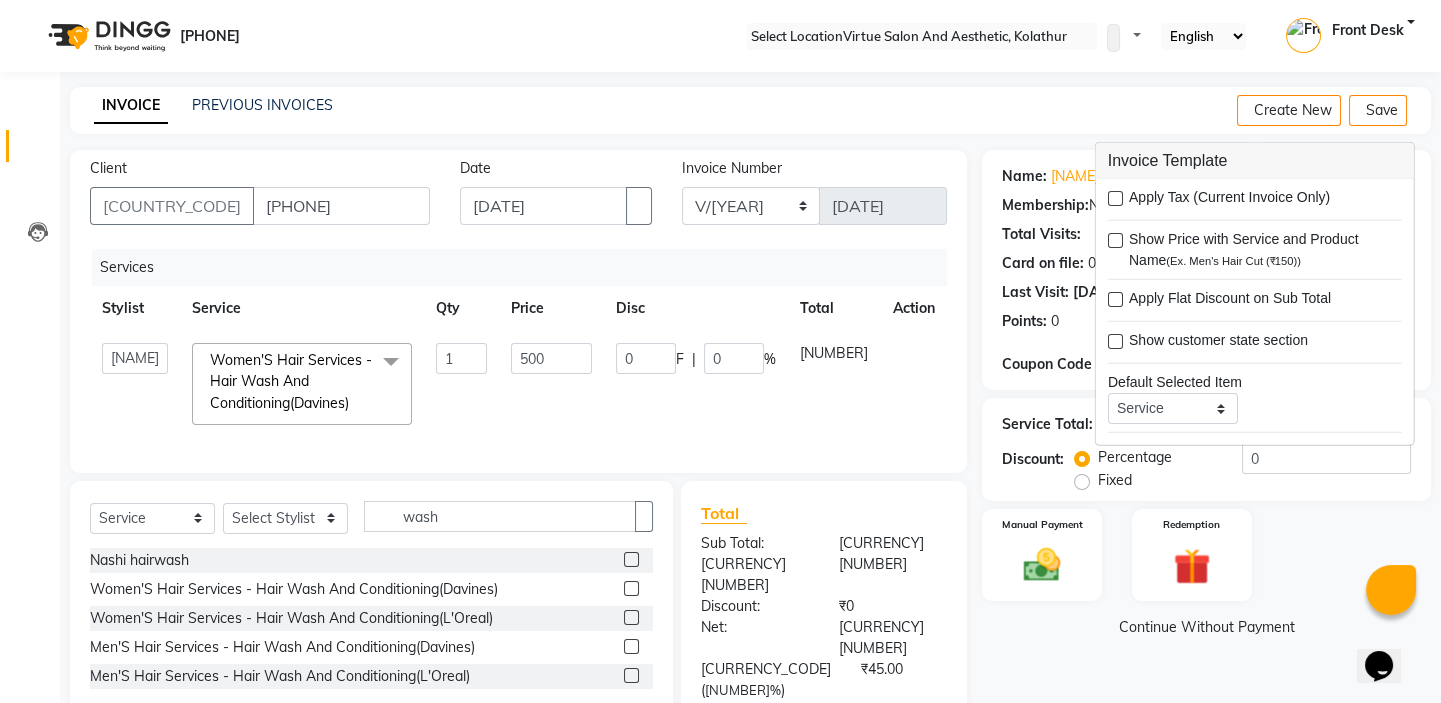 click at bounding box center (1115, 198) 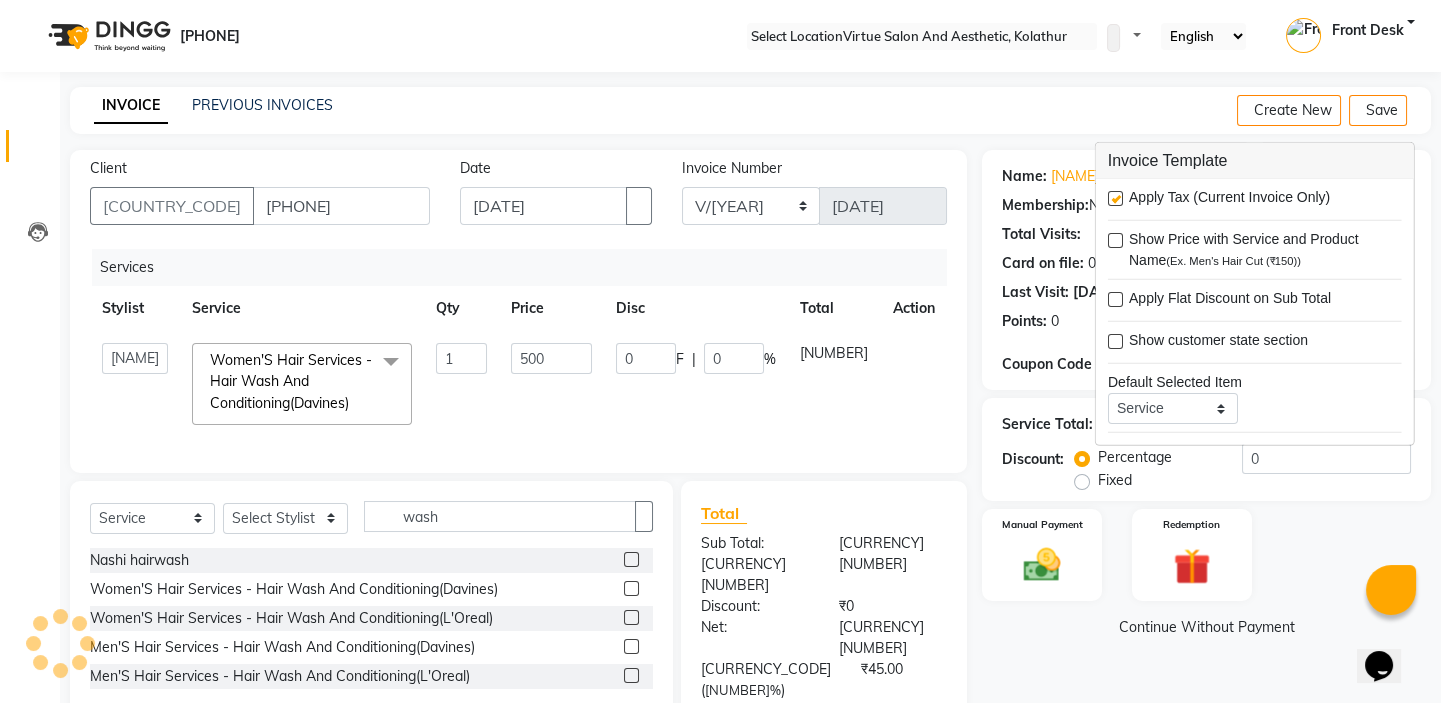 click at bounding box center [1115, 198] 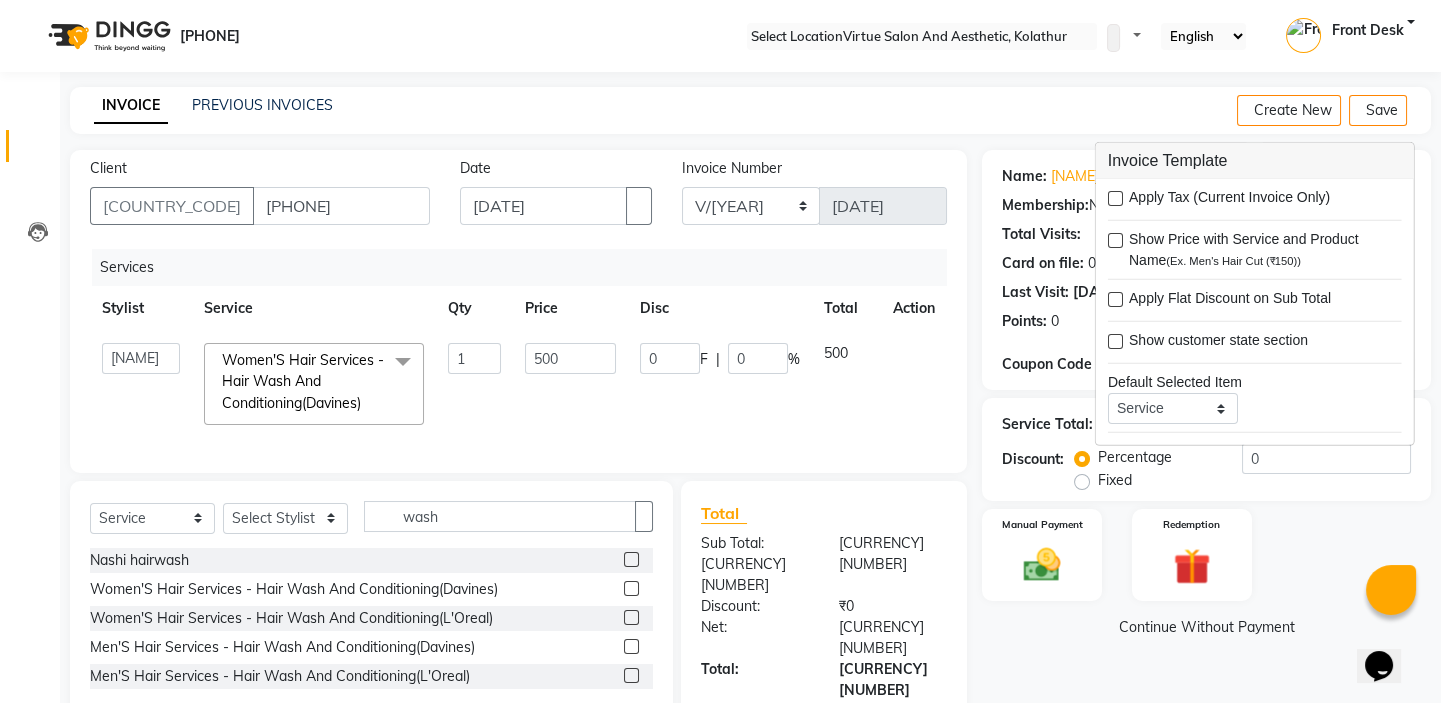 click on "Manual Payment Redemption" at bounding box center (1206, 555) 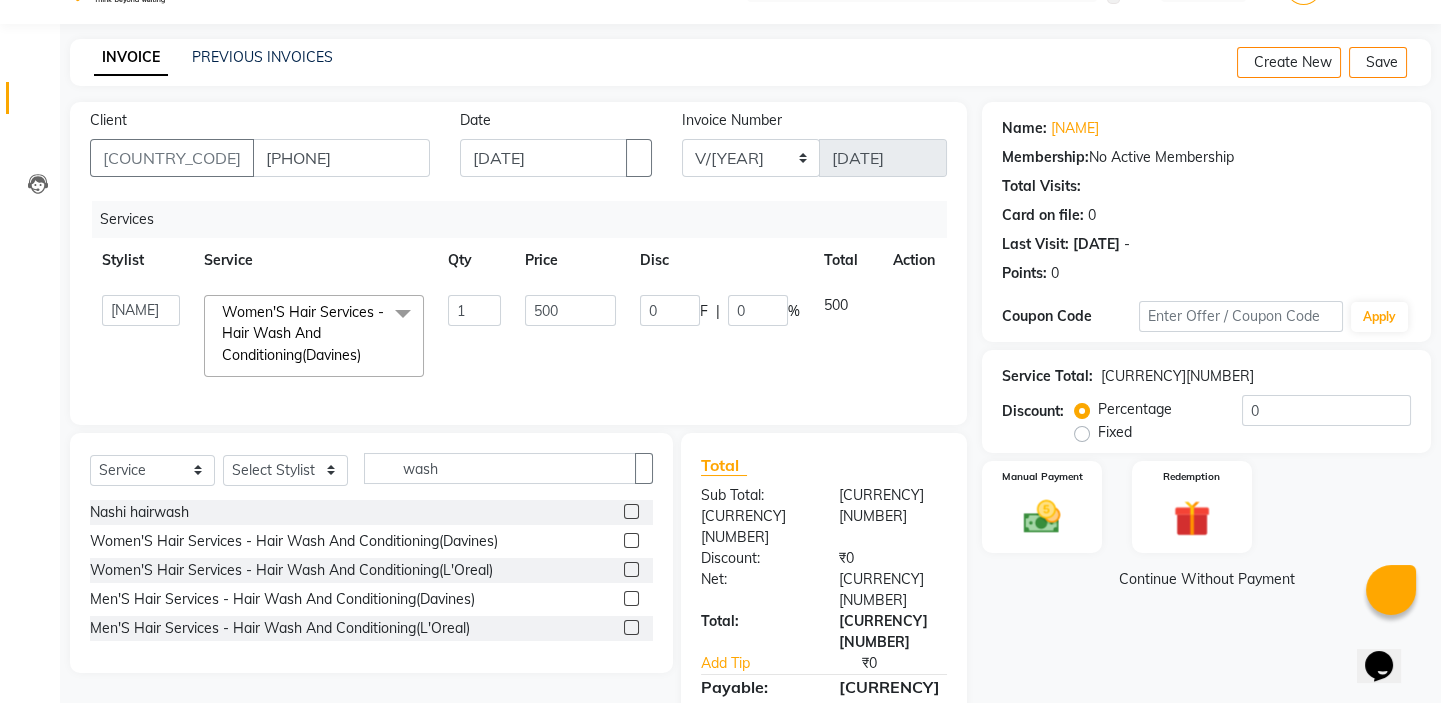 scroll, scrollTop: 73, scrollLeft: 0, axis: vertical 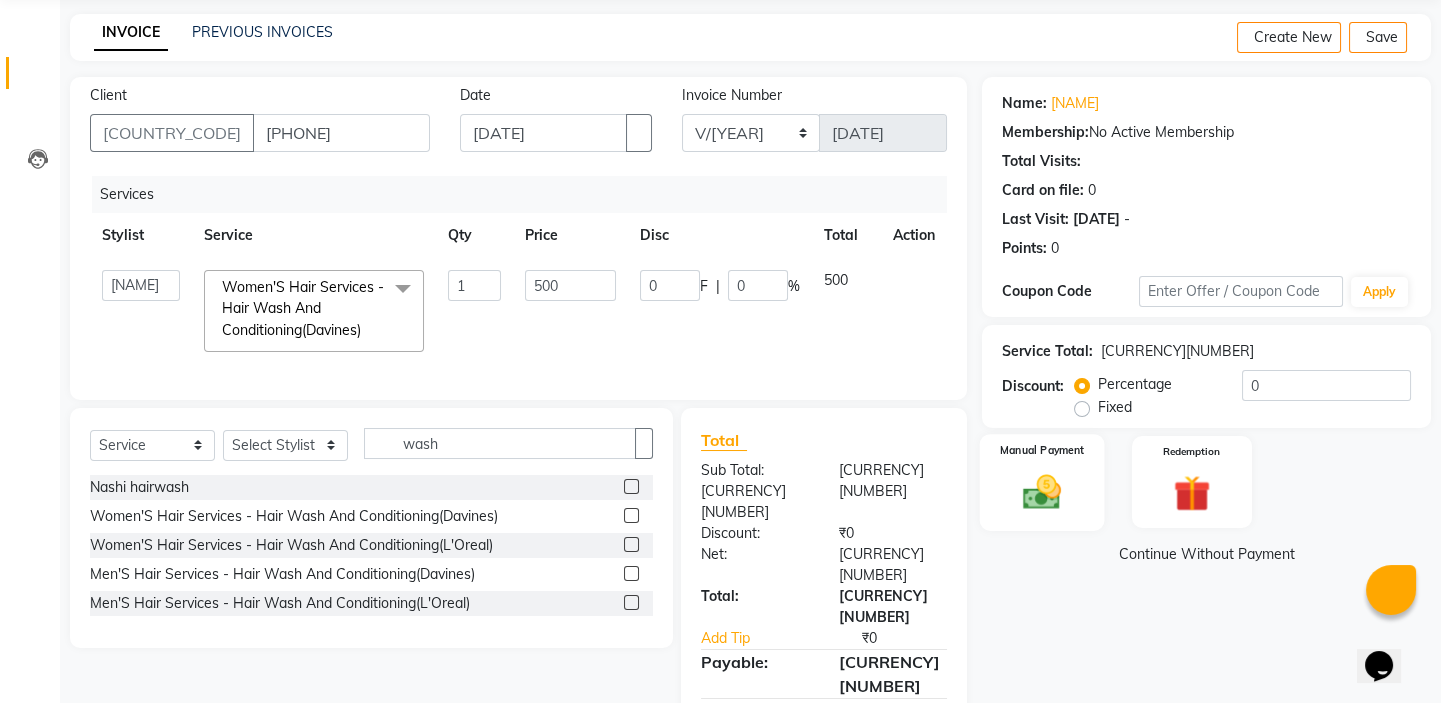 click at bounding box center [1042, 492] 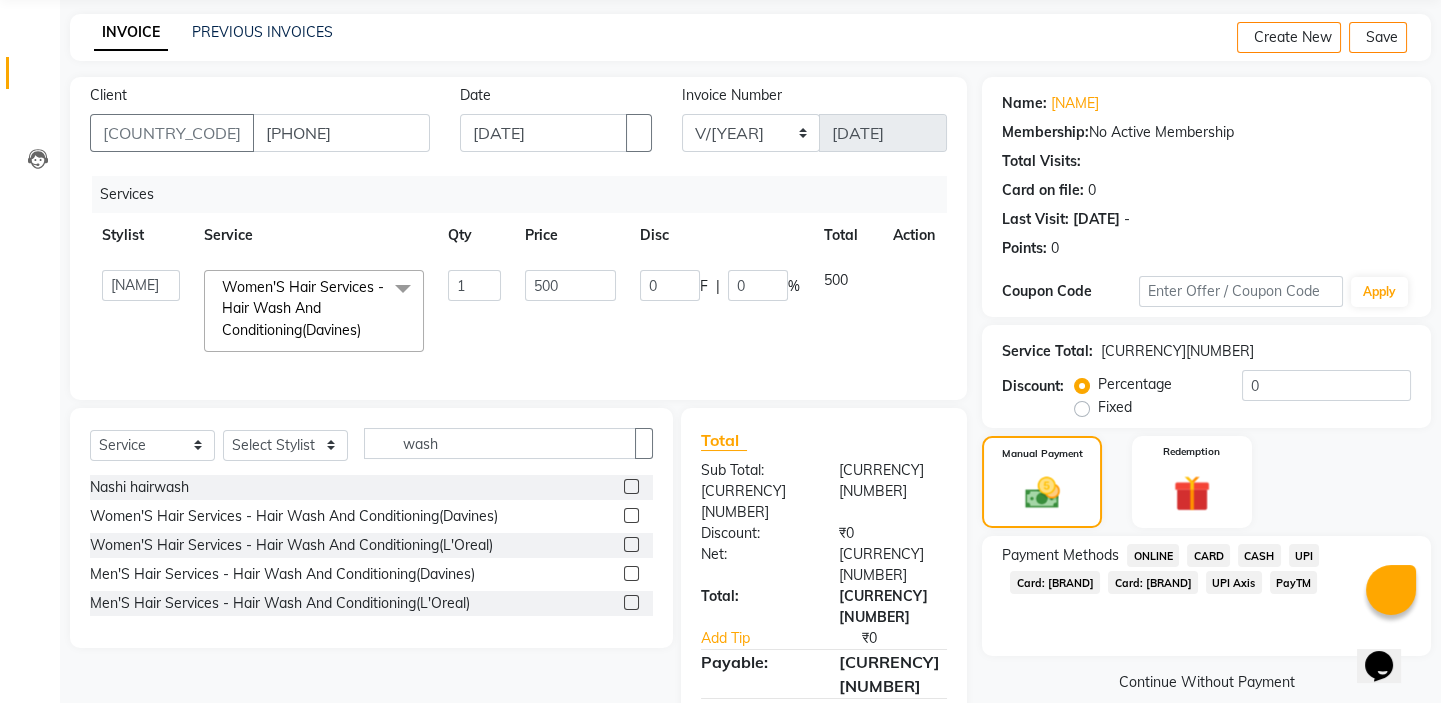 click on "UPI" at bounding box center (1153, 555) 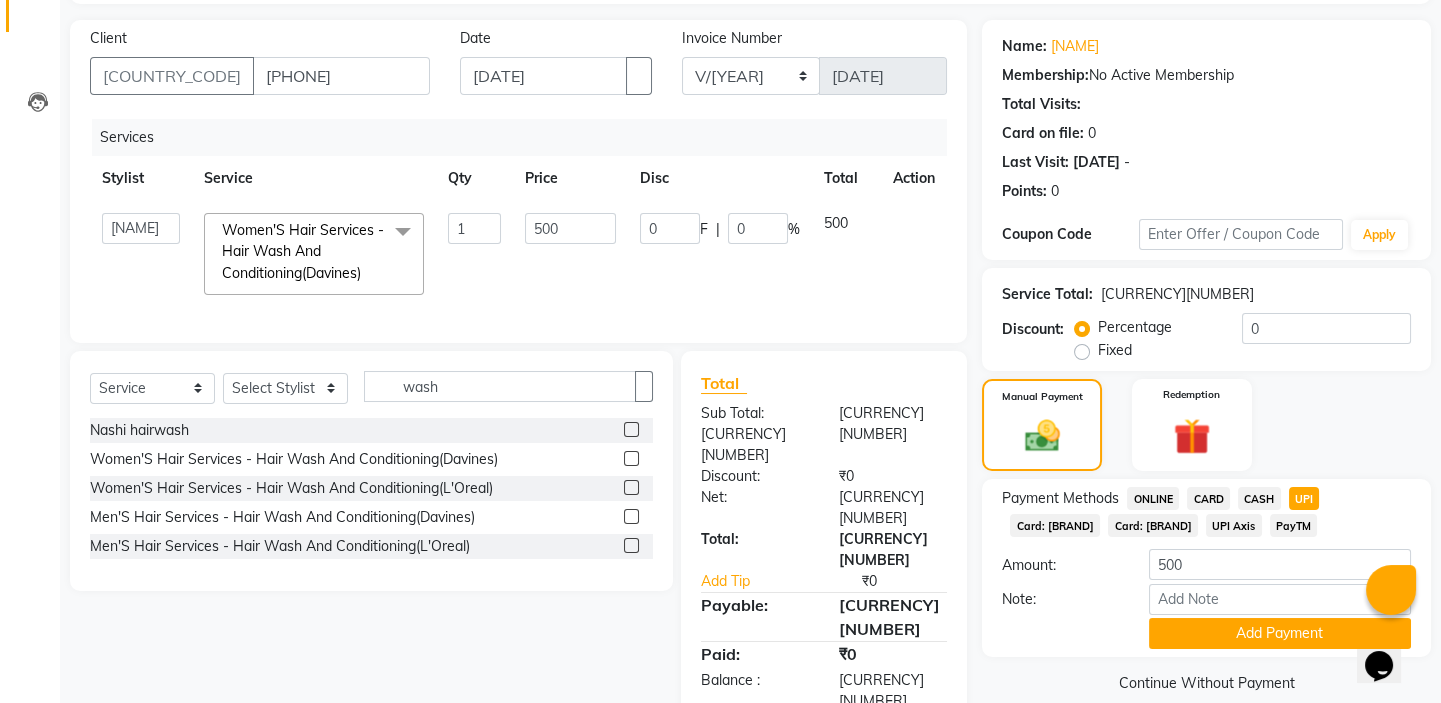 scroll, scrollTop: 160, scrollLeft: 0, axis: vertical 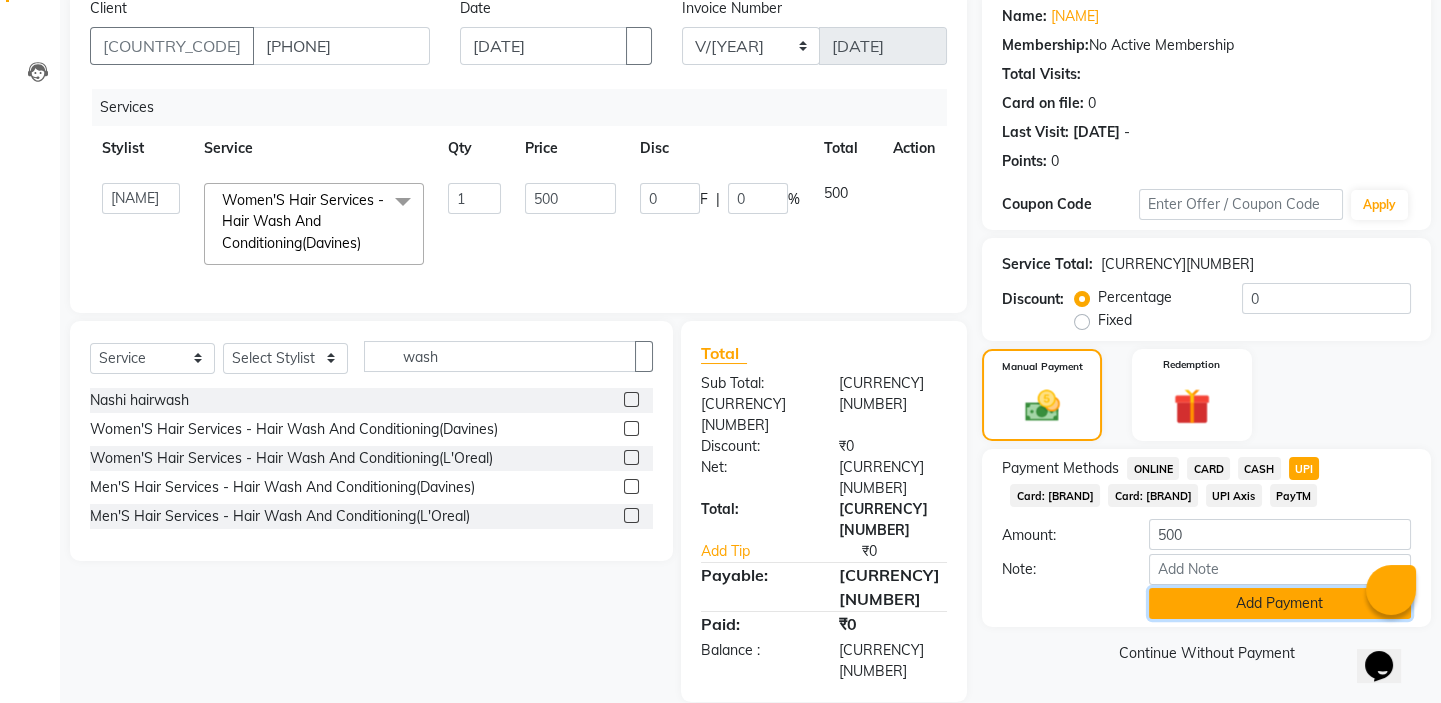 click on "Add Payment" at bounding box center [1280, 603] 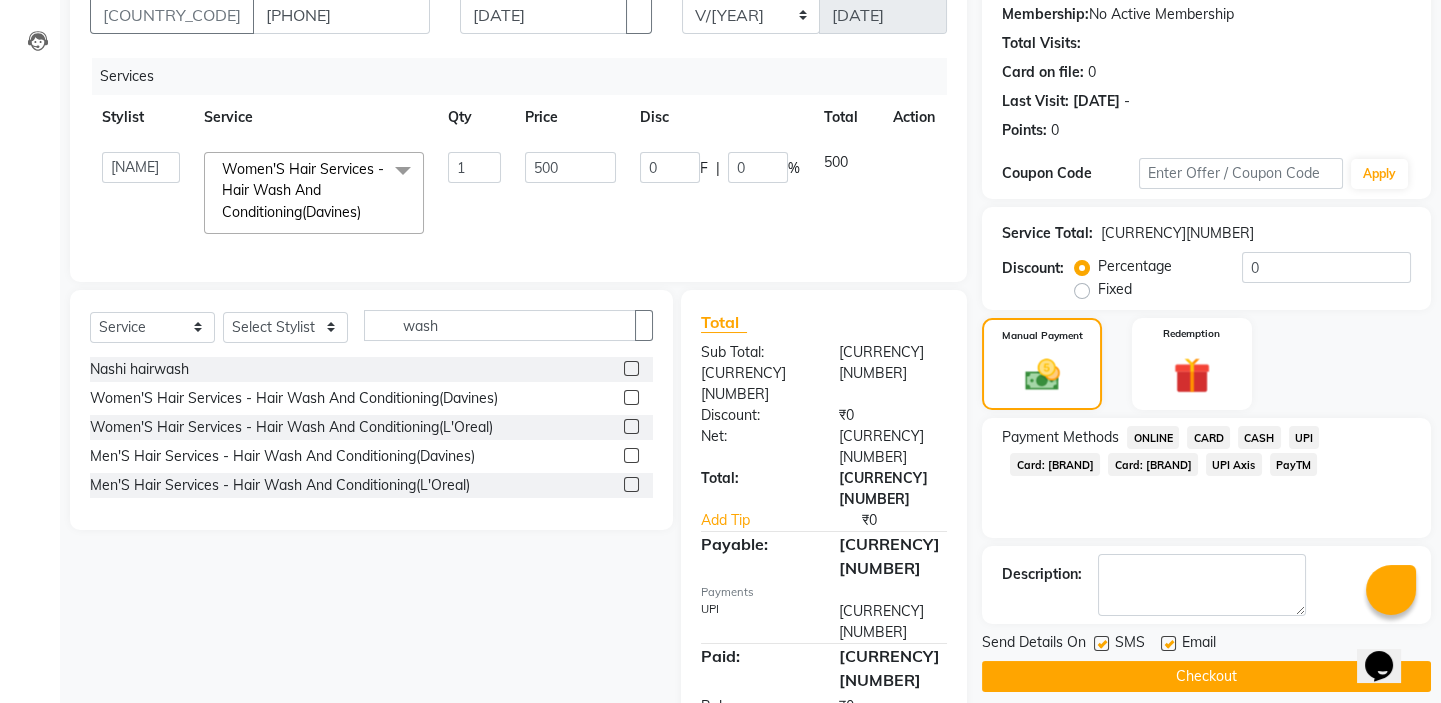 scroll, scrollTop: 216, scrollLeft: 0, axis: vertical 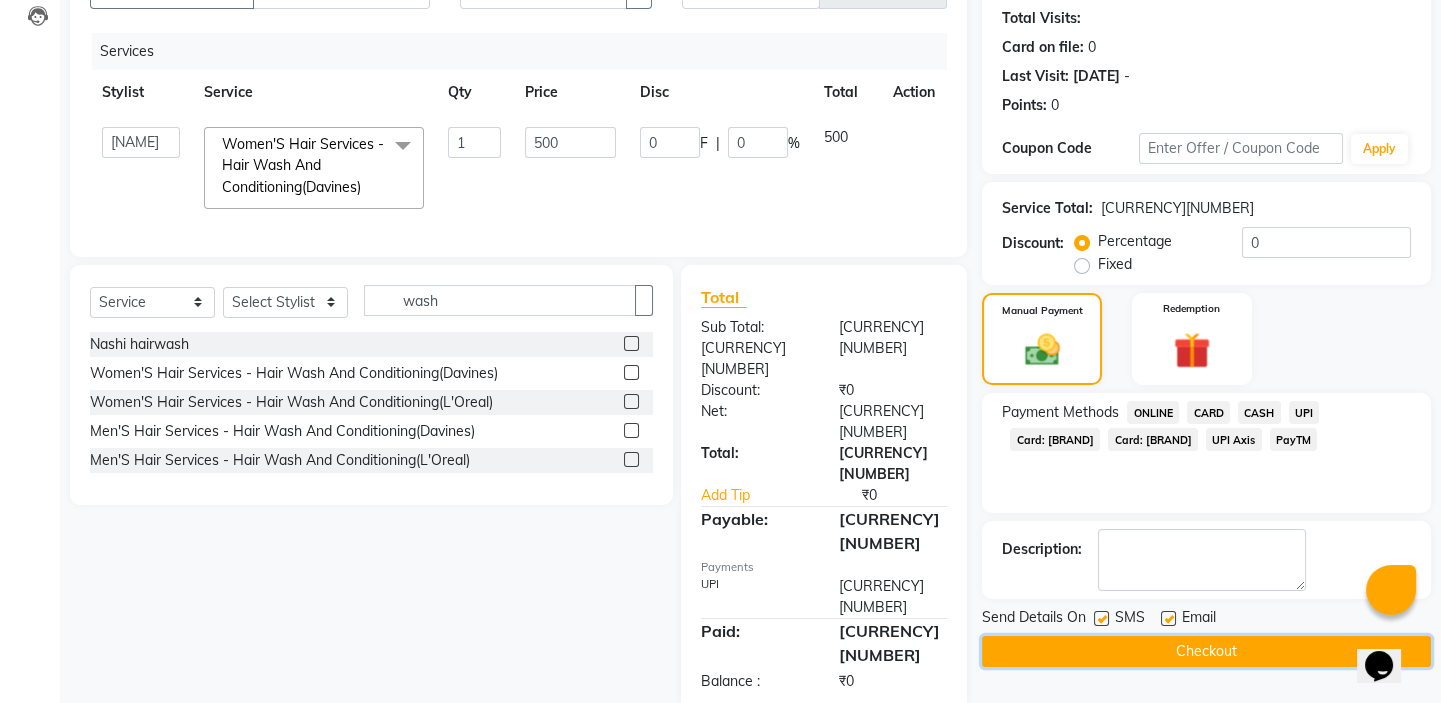 click on "Checkout" at bounding box center [1206, 651] 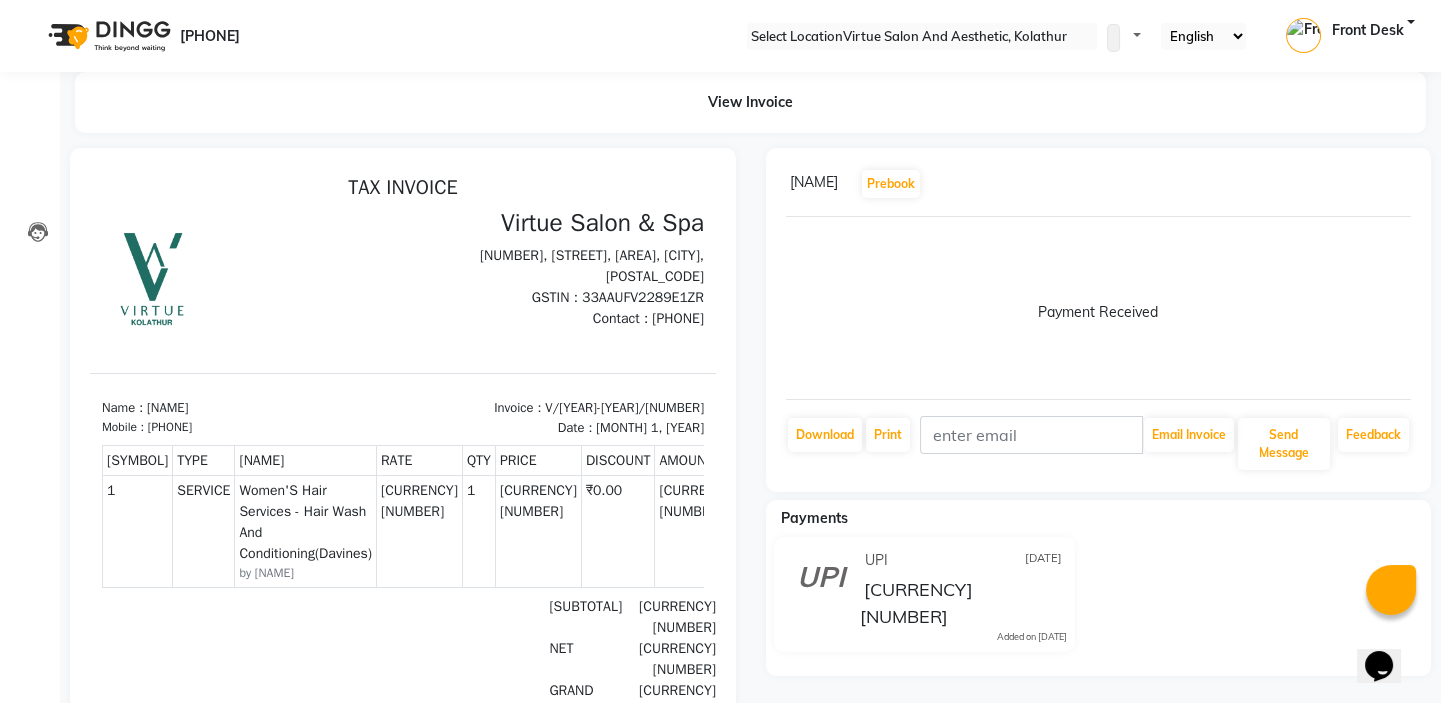 scroll, scrollTop: 0, scrollLeft: 0, axis: both 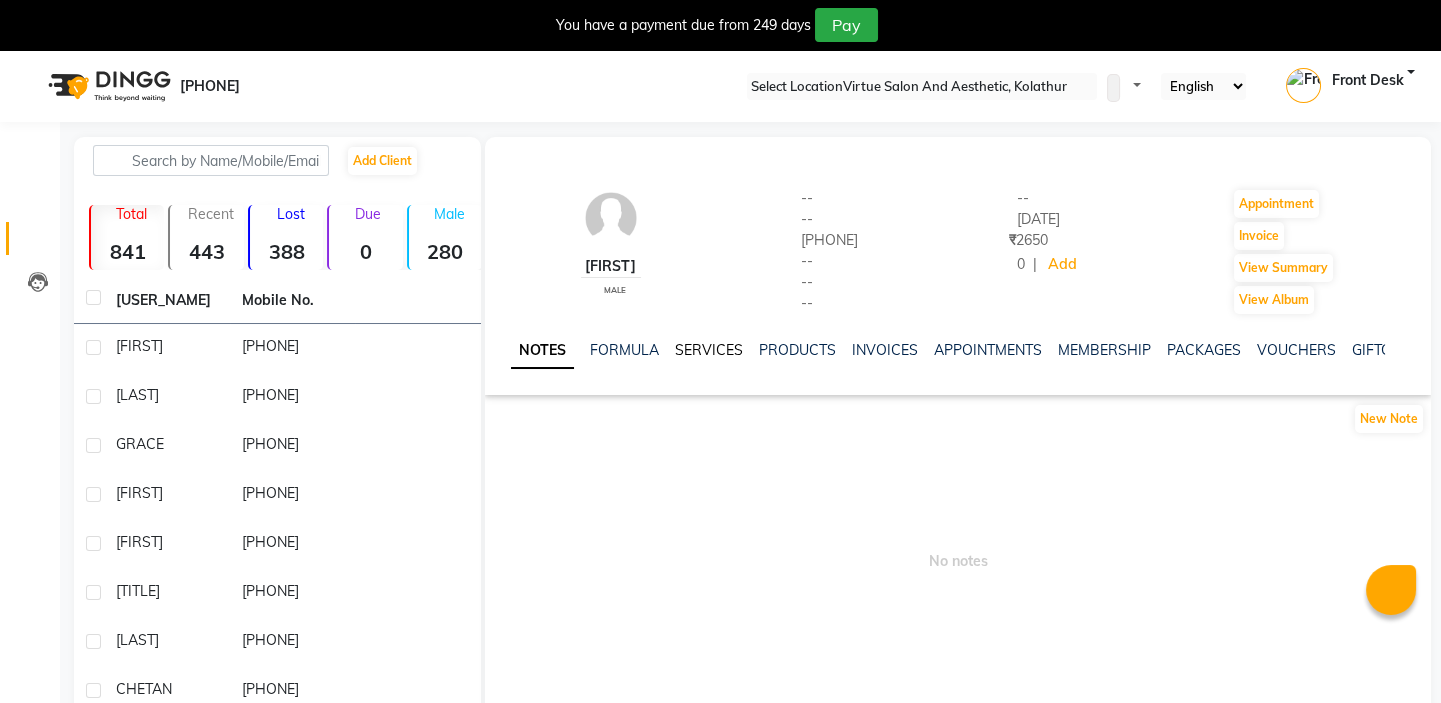 click on "SERVICES" at bounding box center (709, 350) 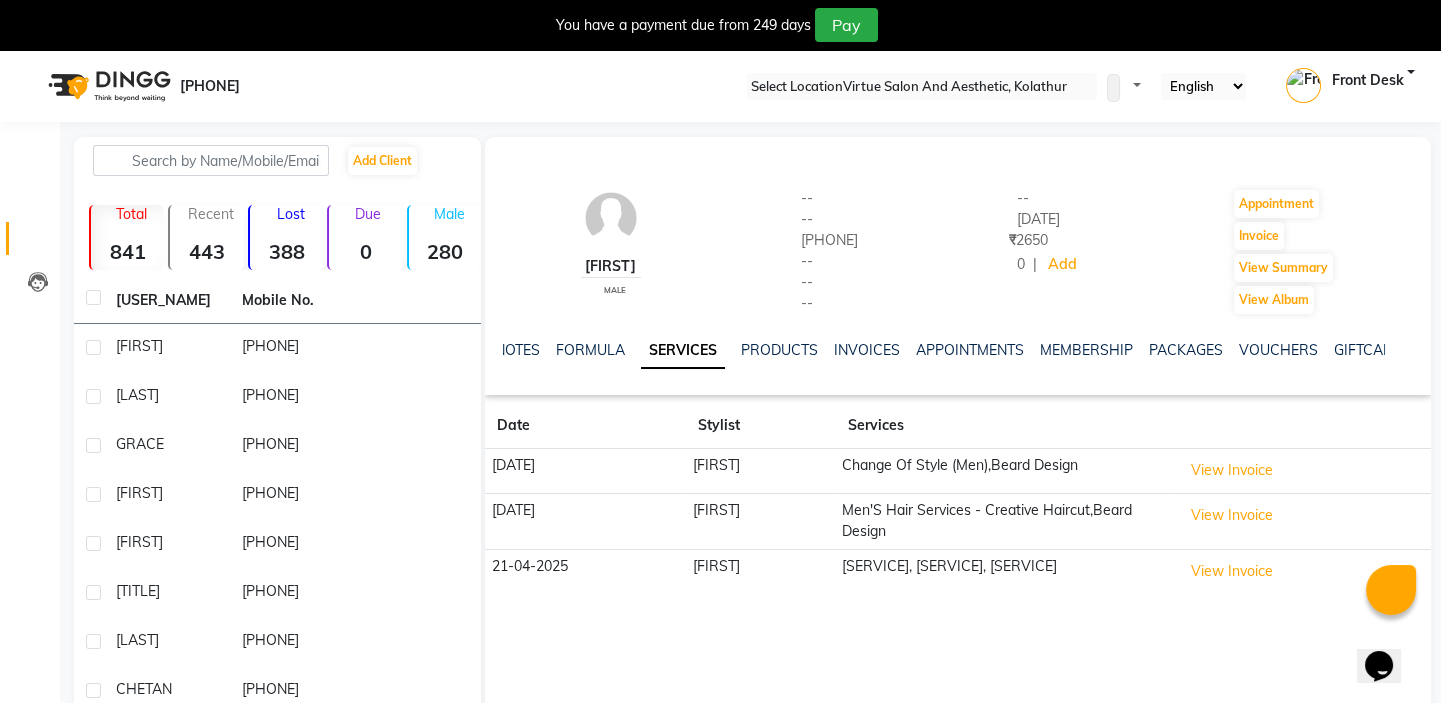 scroll, scrollTop: 0, scrollLeft: 0, axis: both 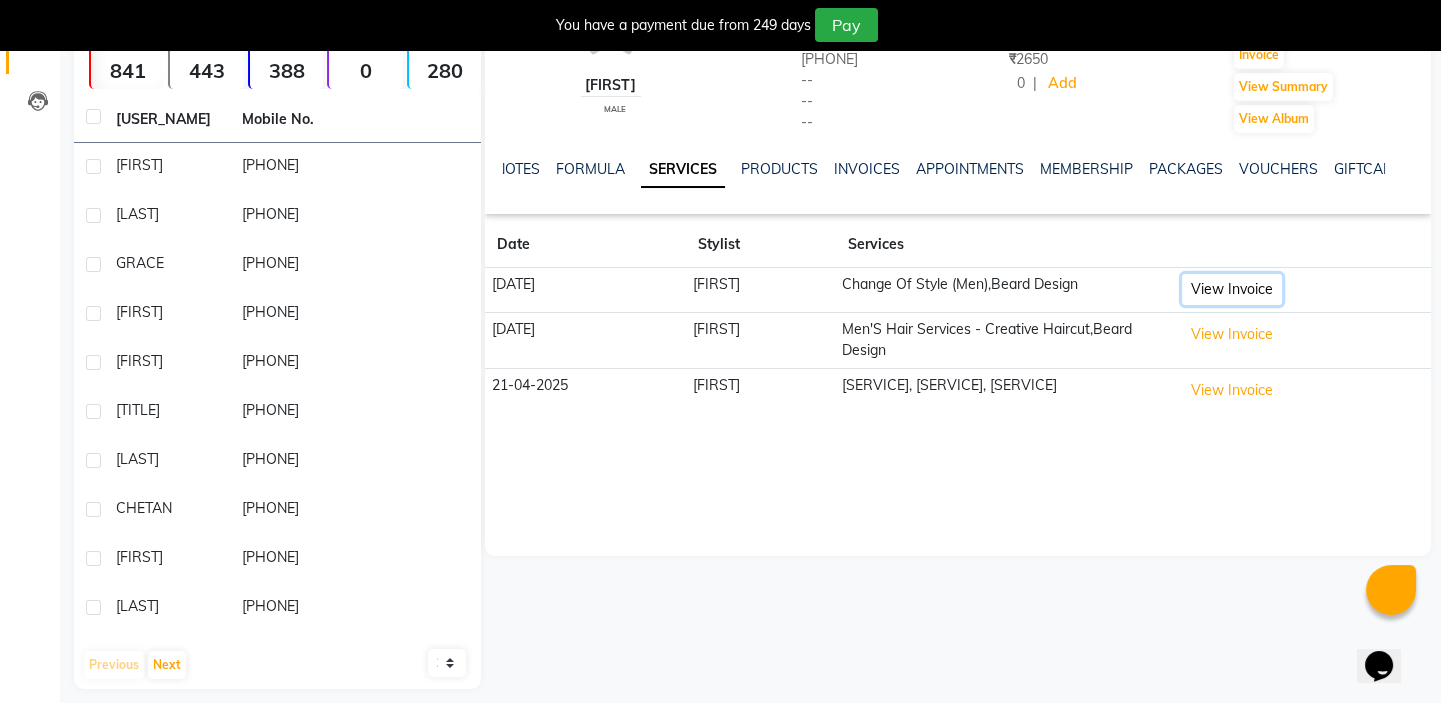 click on "View Invoice" at bounding box center (1232, 289) 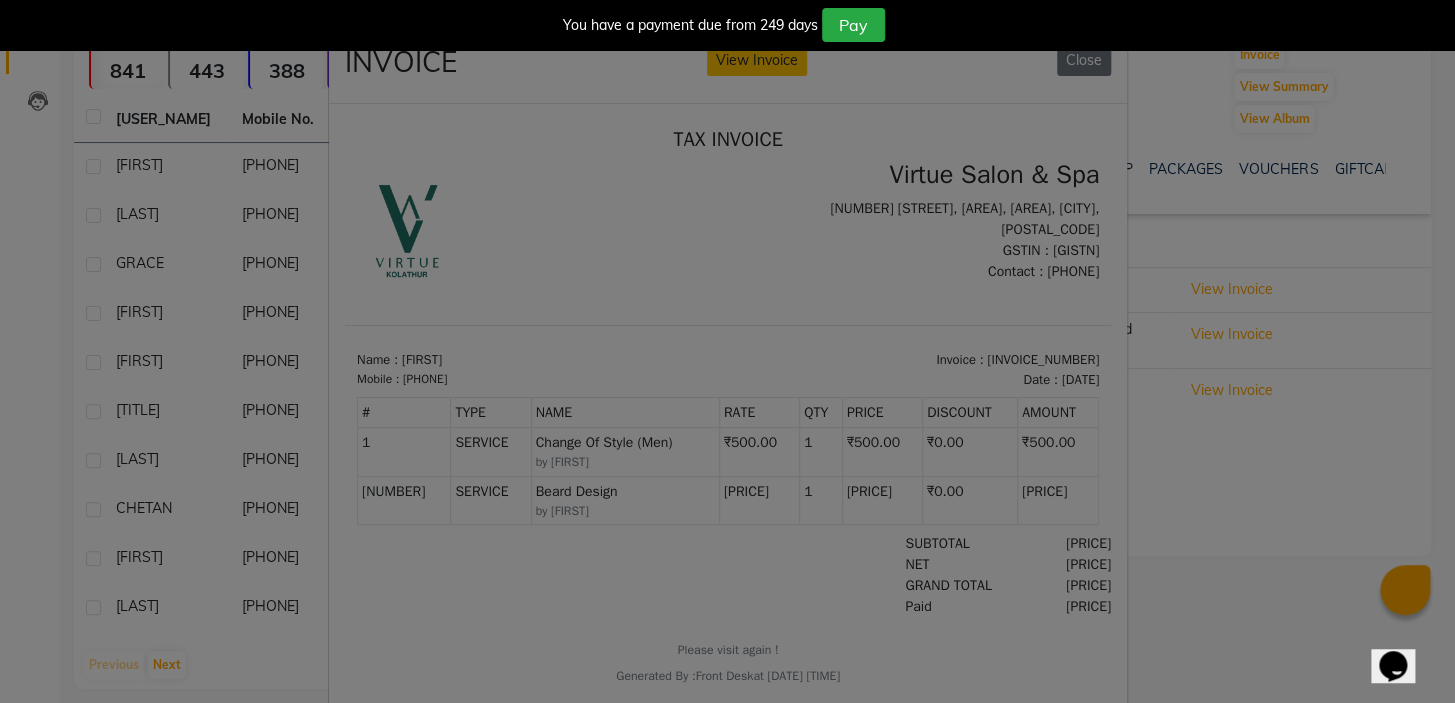 scroll, scrollTop: 0, scrollLeft: 0, axis: both 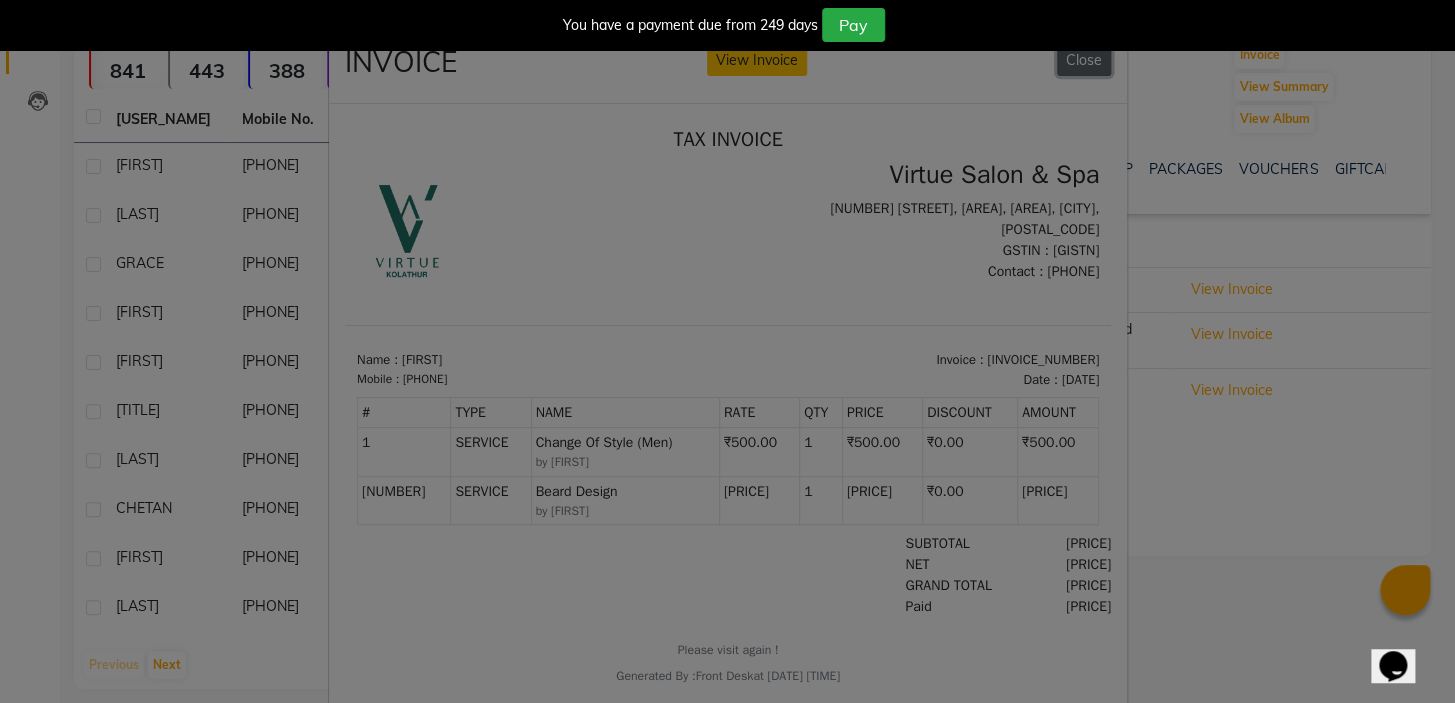 click on "Close" at bounding box center [1084, 60] 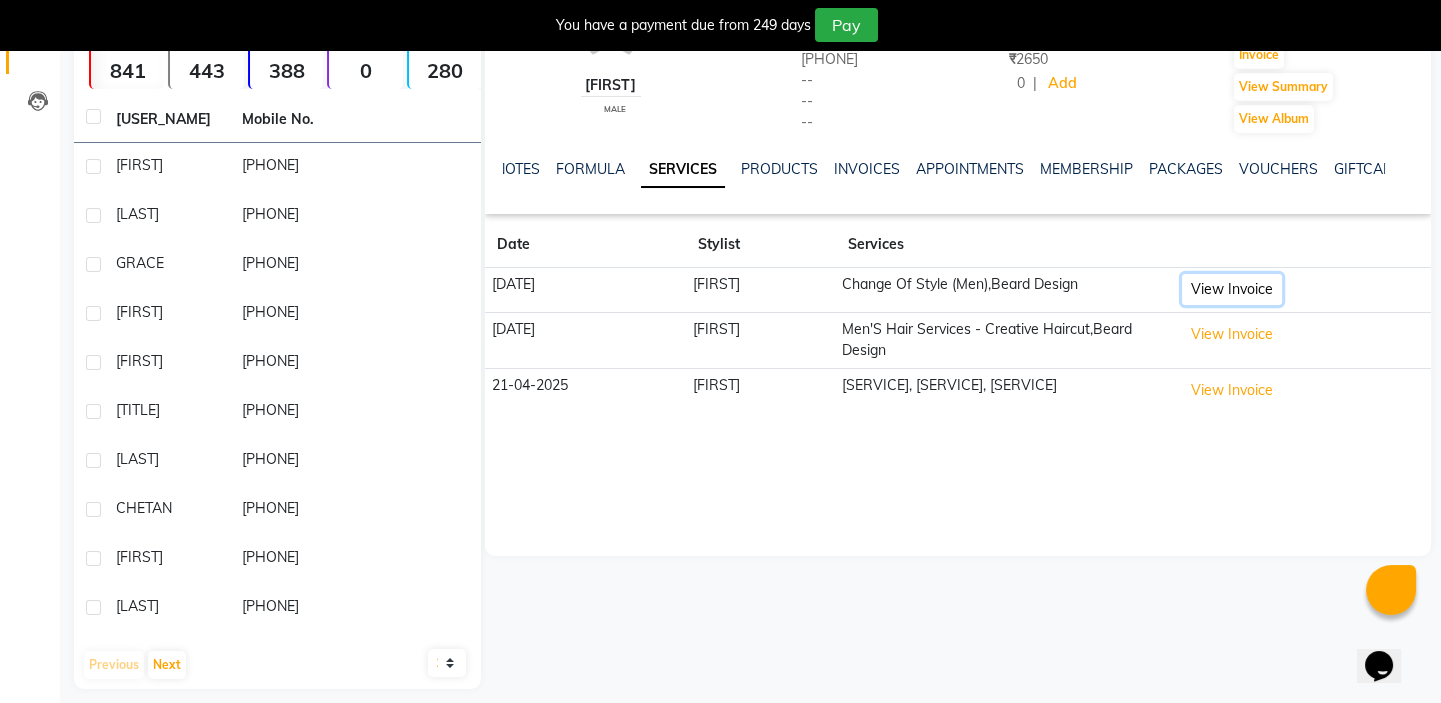 click on "View Invoice" at bounding box center (1232, 289) 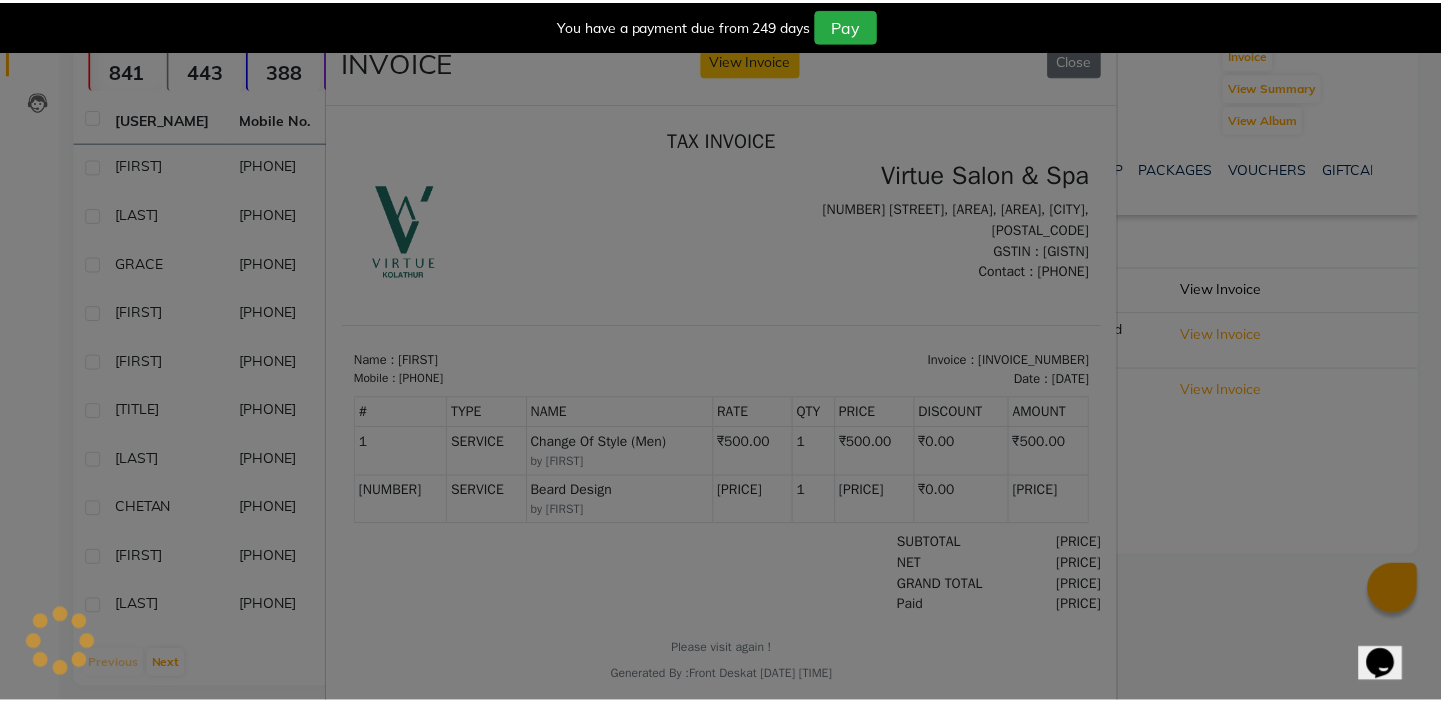 scroll, scrollTop: 0, scrollLeft: 0, axis: both 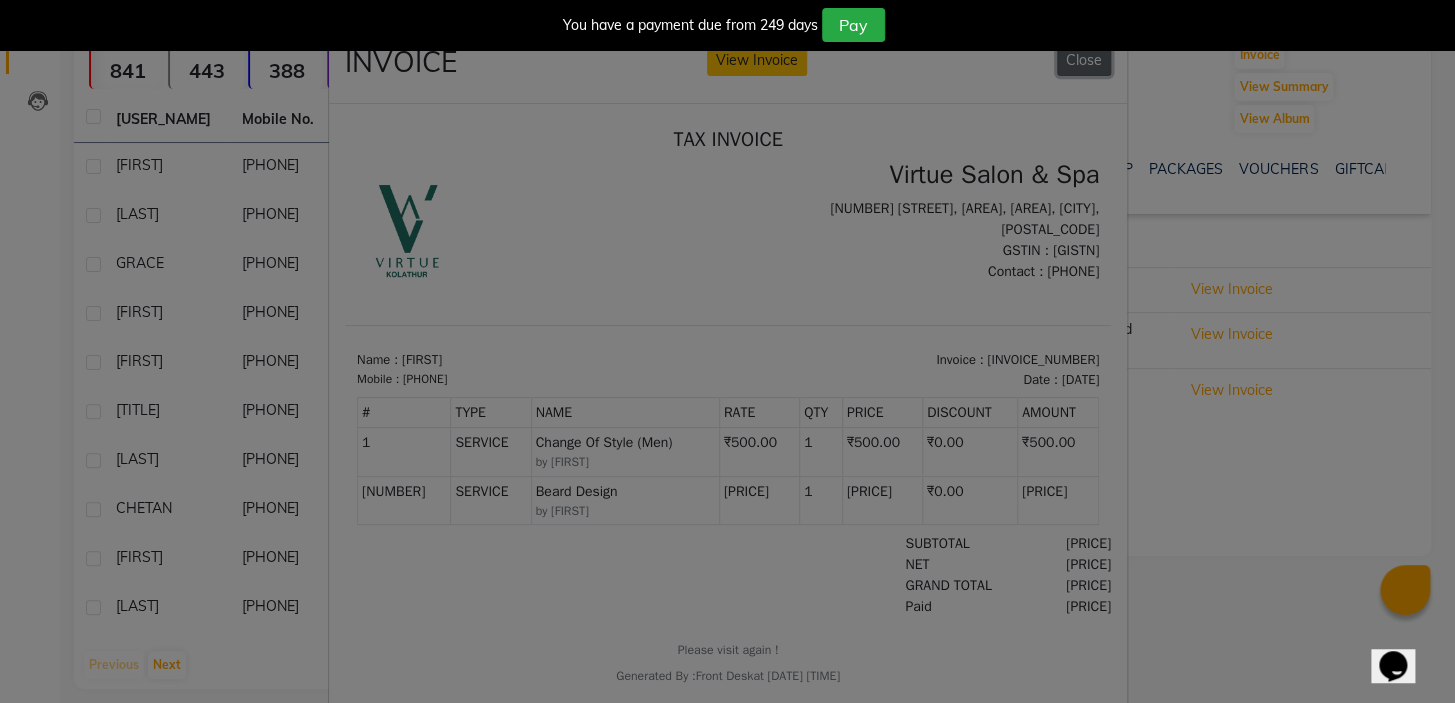 click on "Close" at bounding box center (1084, 60) 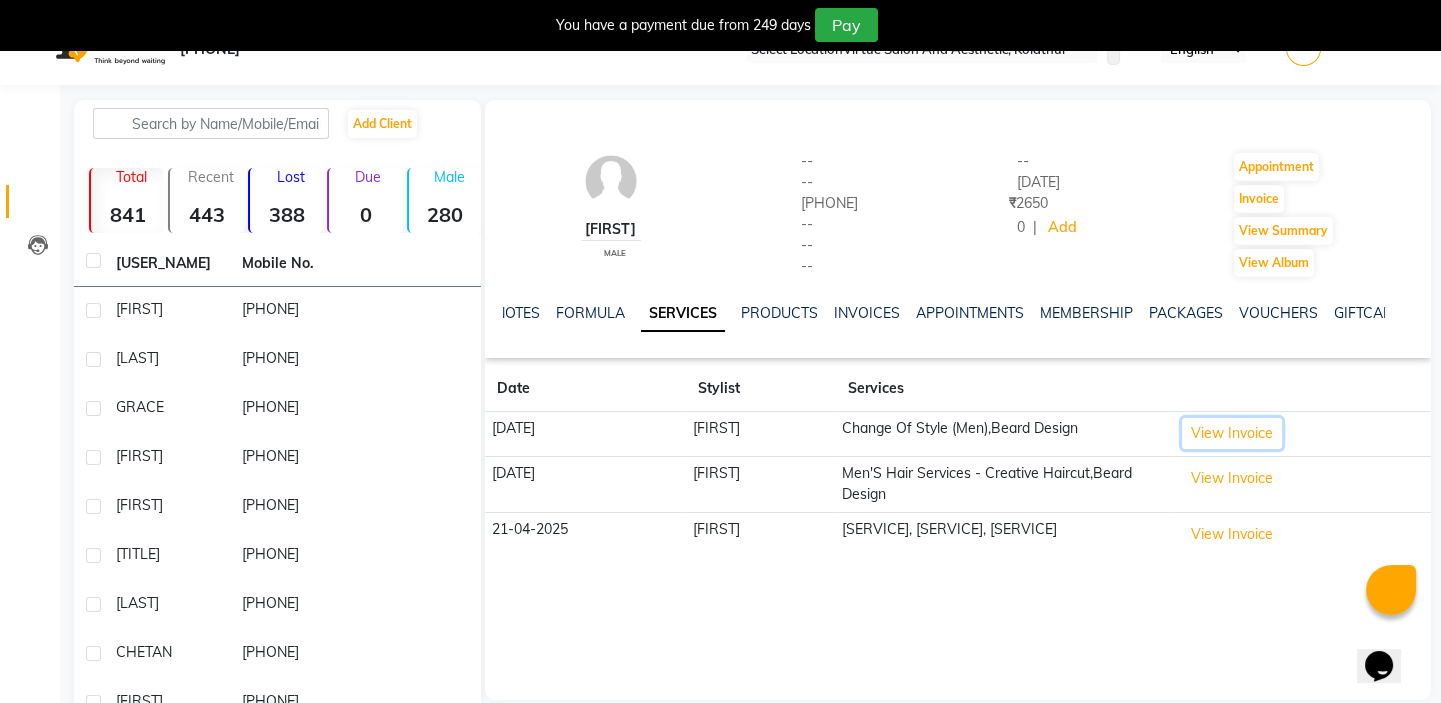 scroll, scrollTop: 0, scrollLeft: 0, axis: both 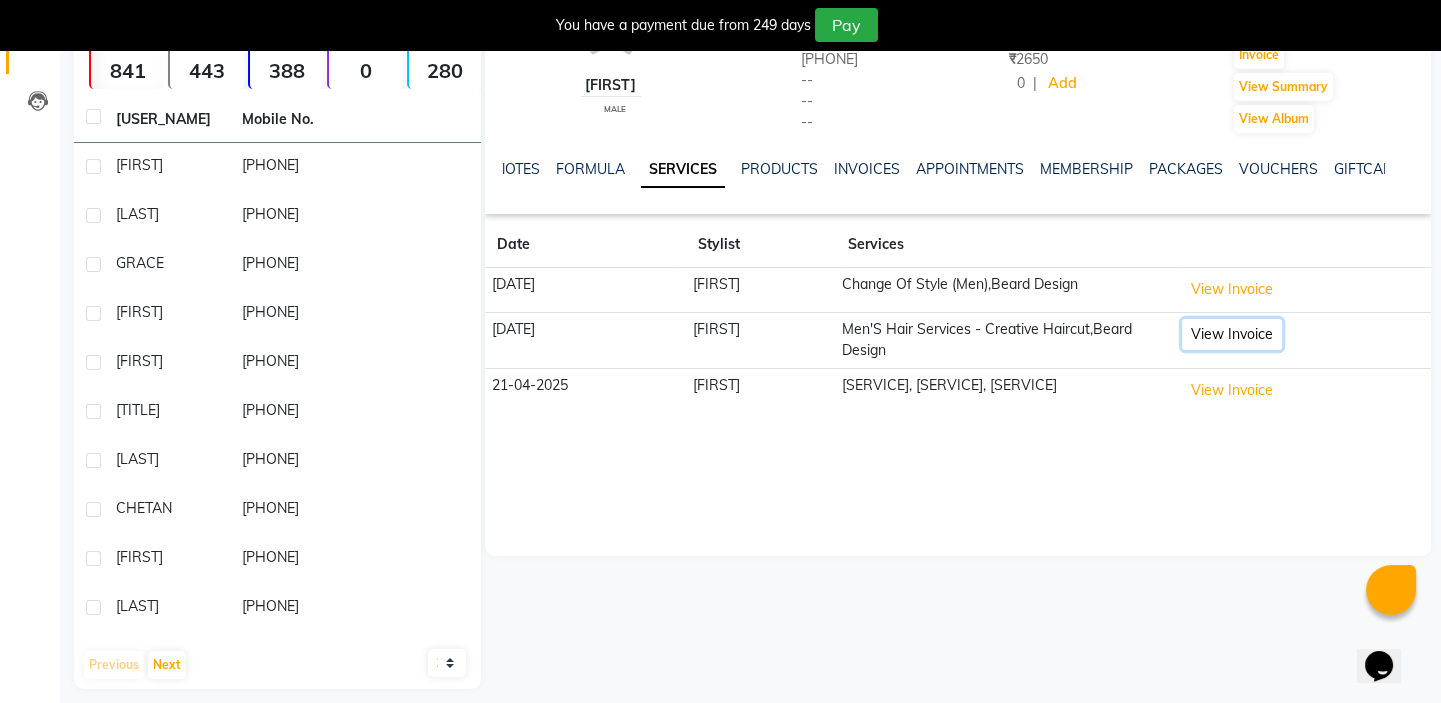 click on "View Invoice" at bounding box center (1232, 289) 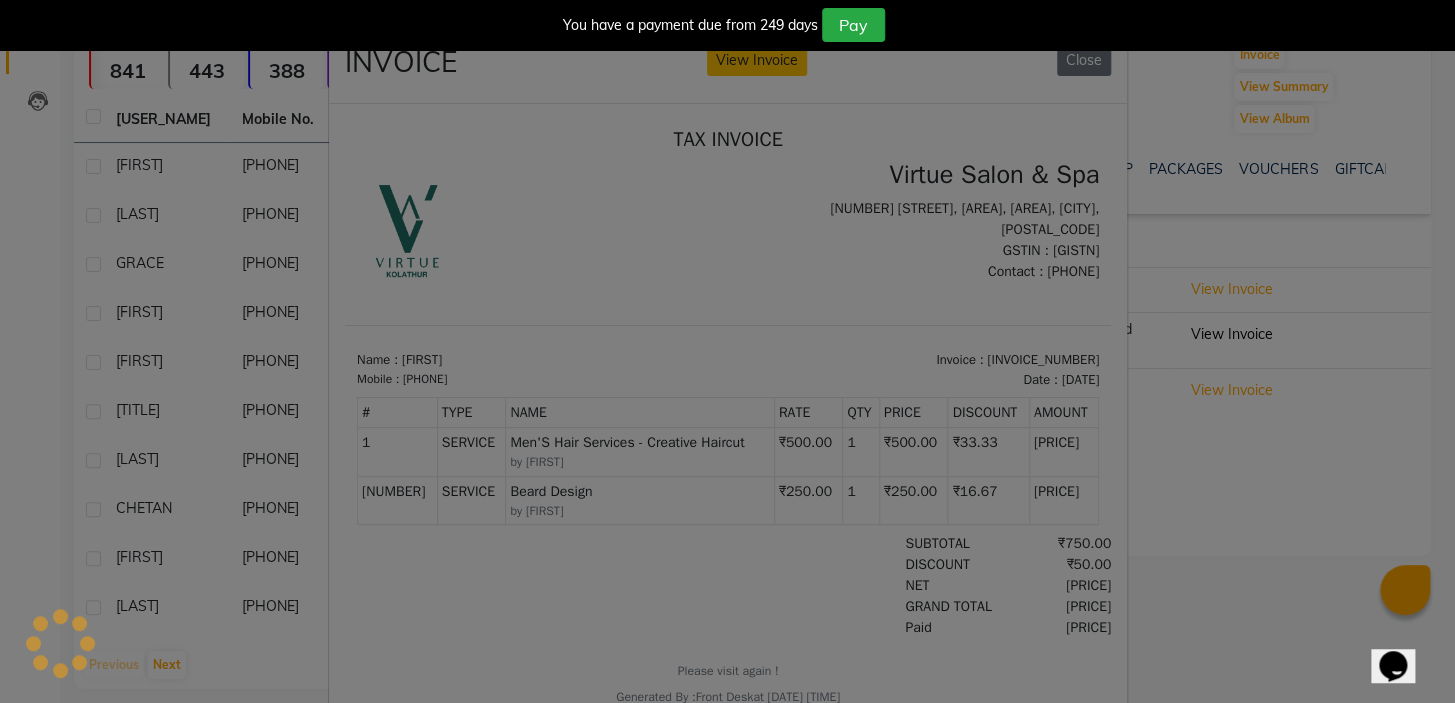 scroll, scrollTop: 0, scrollLeft: 0, axis: both 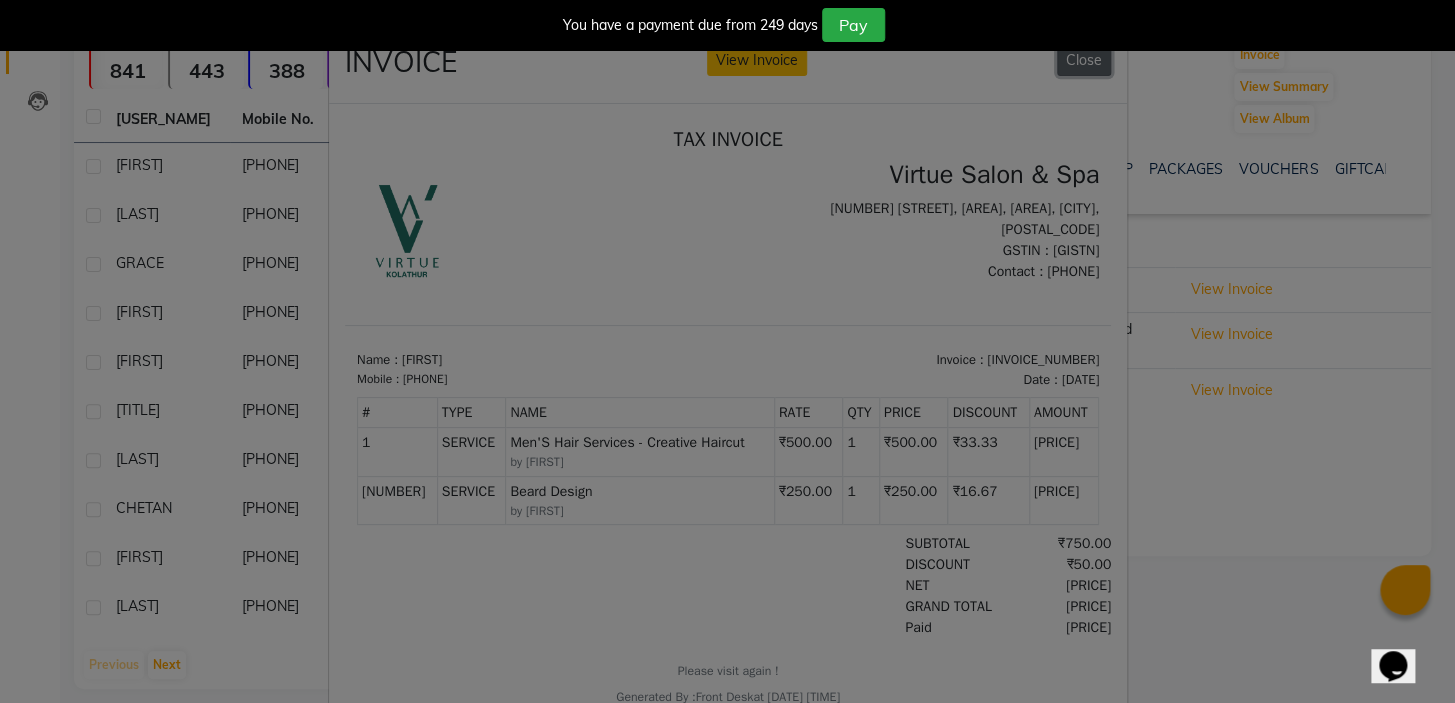 click on "Close" at bounding box center (1084, 60) 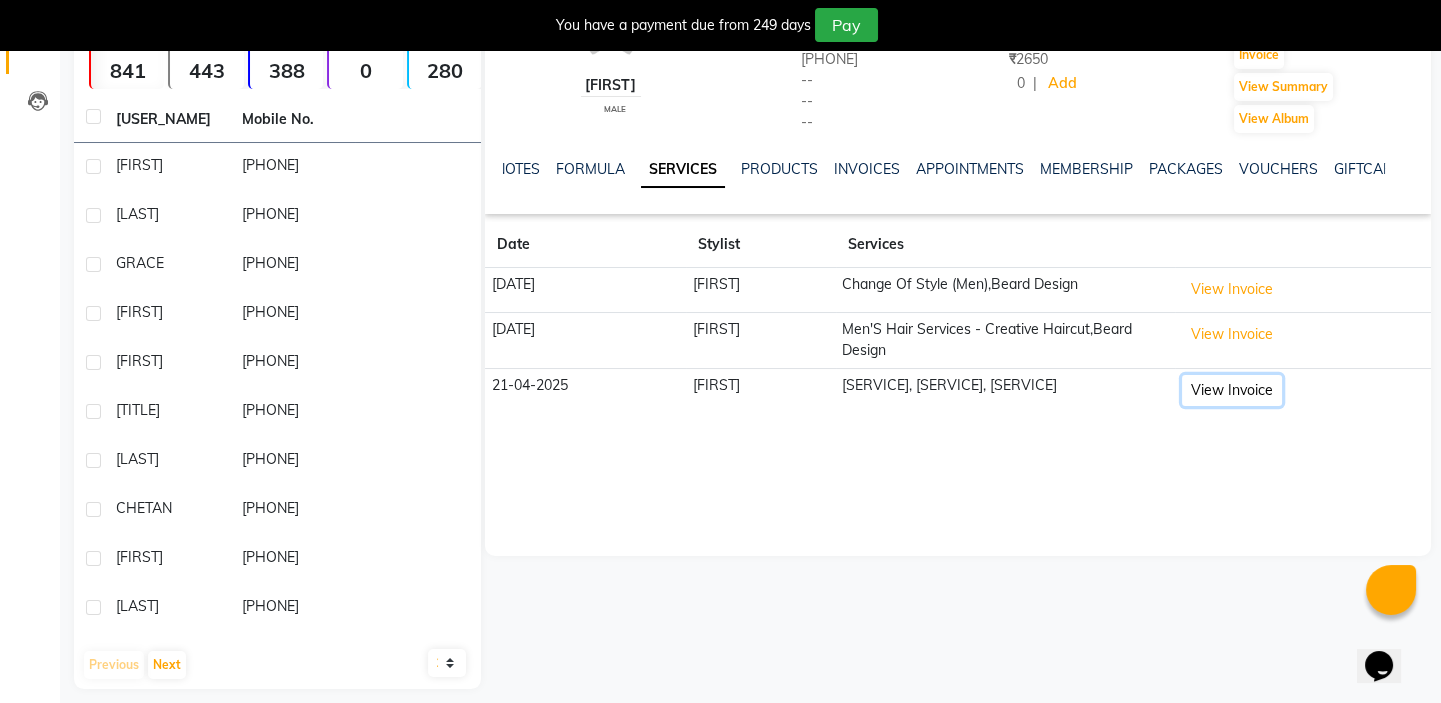 click on "View Invoice" at bounding box center [1232, 289] 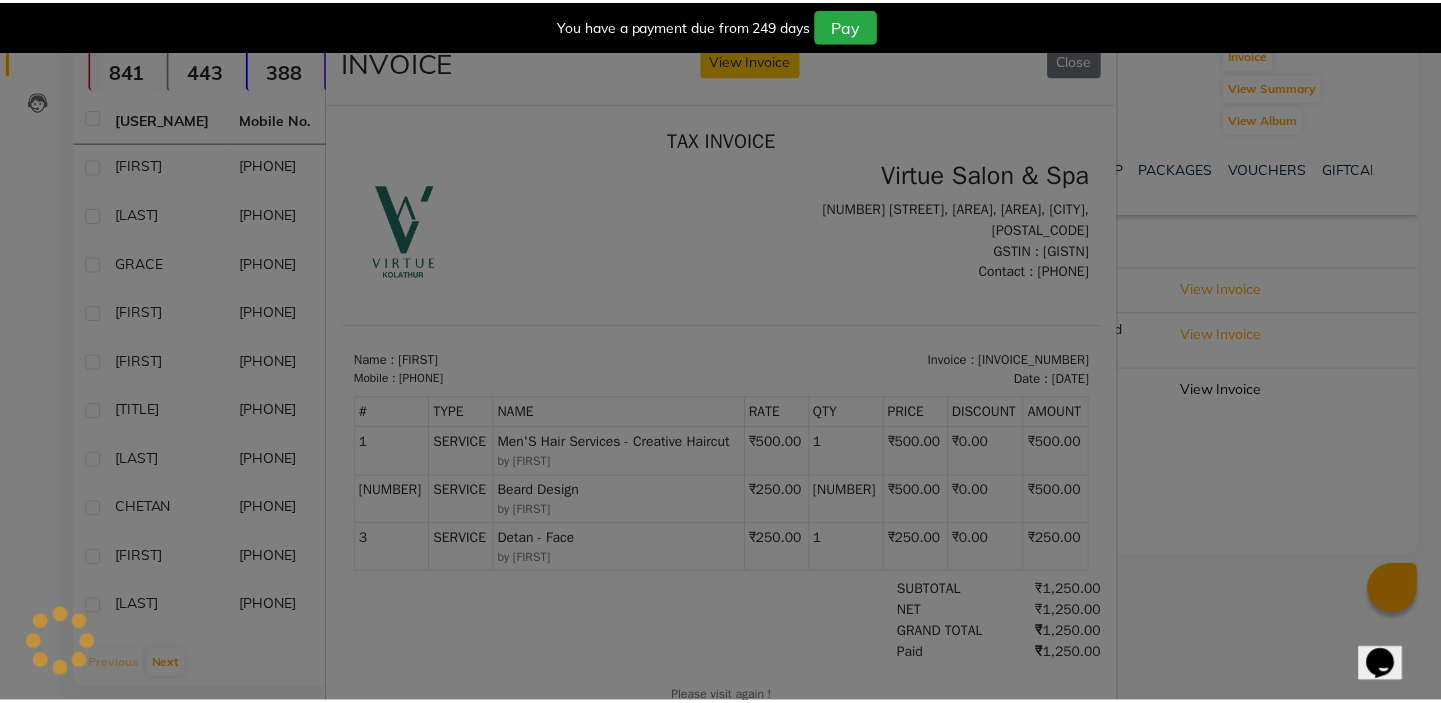 scroll, scrollTop: 0, scrollLeft: 0, axis: both 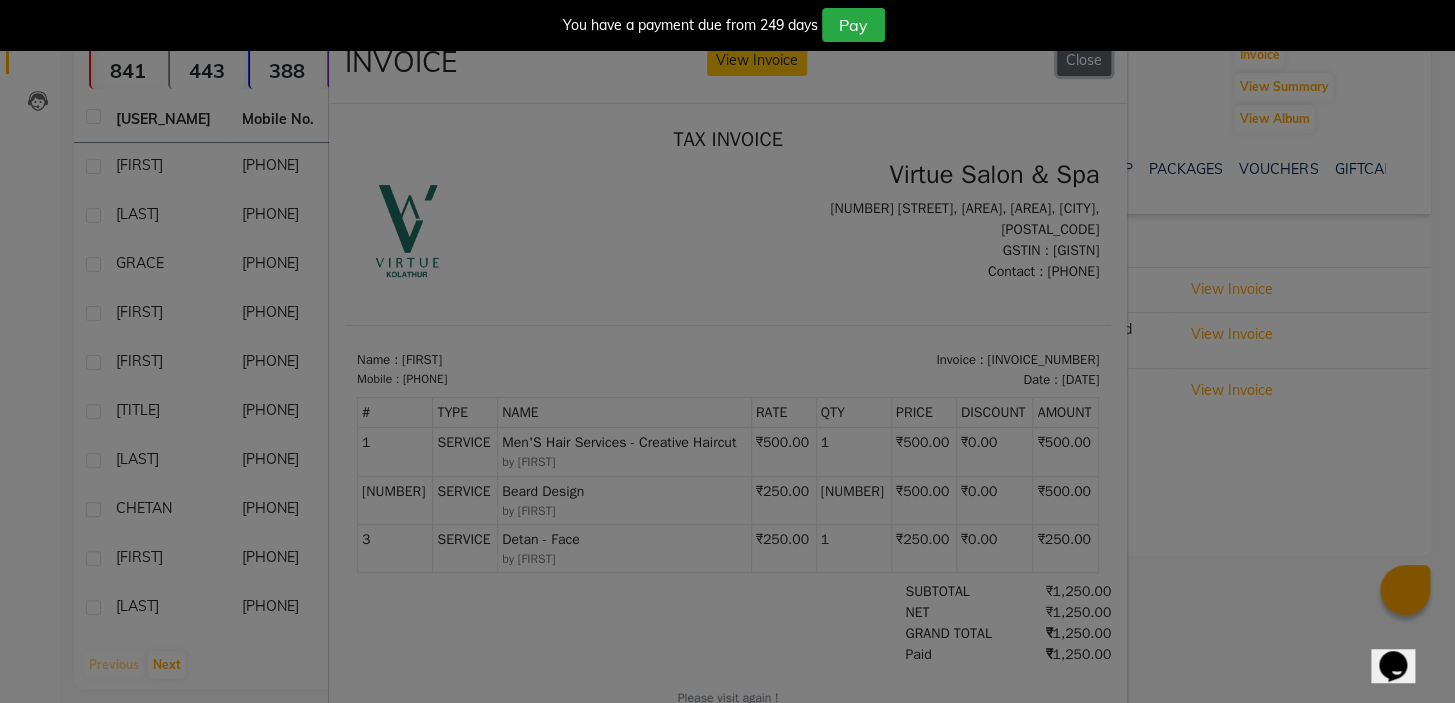 click on "Close" at bounding box center [1084, 60] 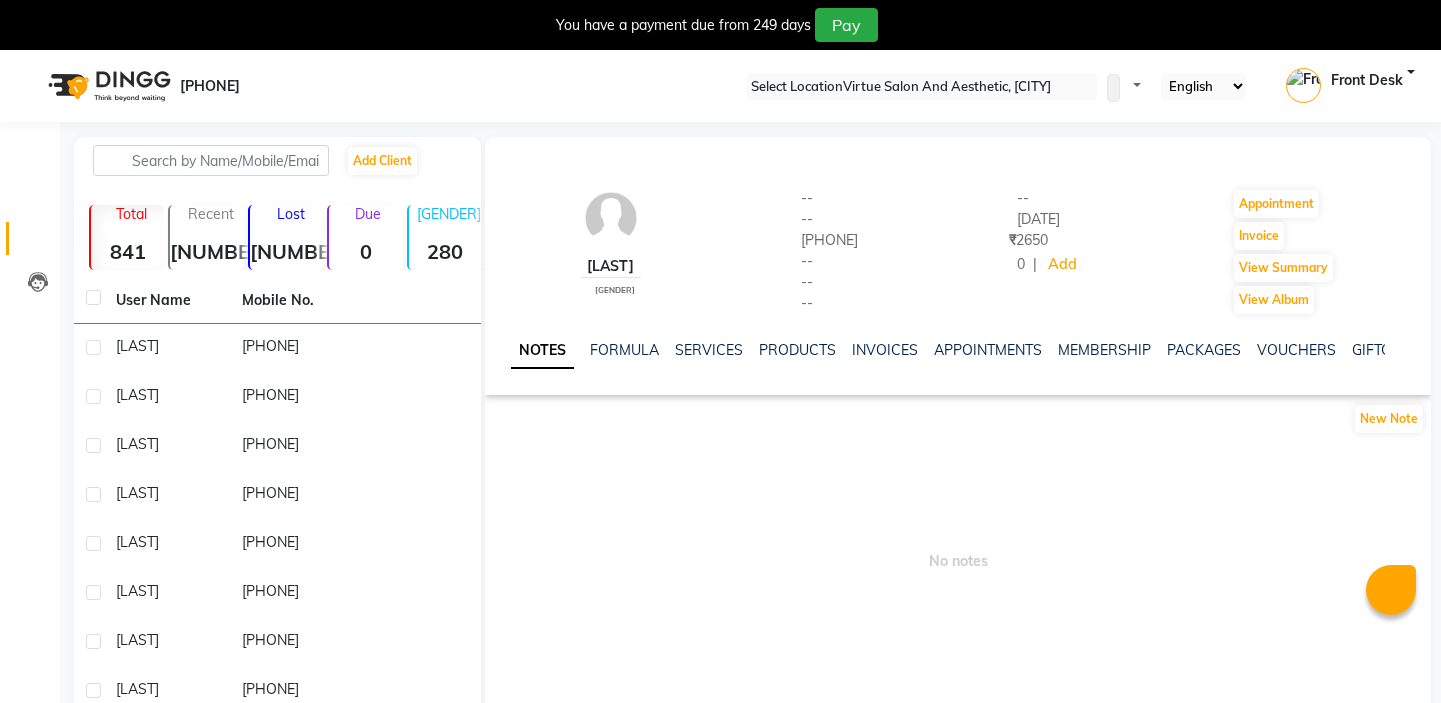 scroll, scrollTop: 0, scrollLeft: 0, axis: both 